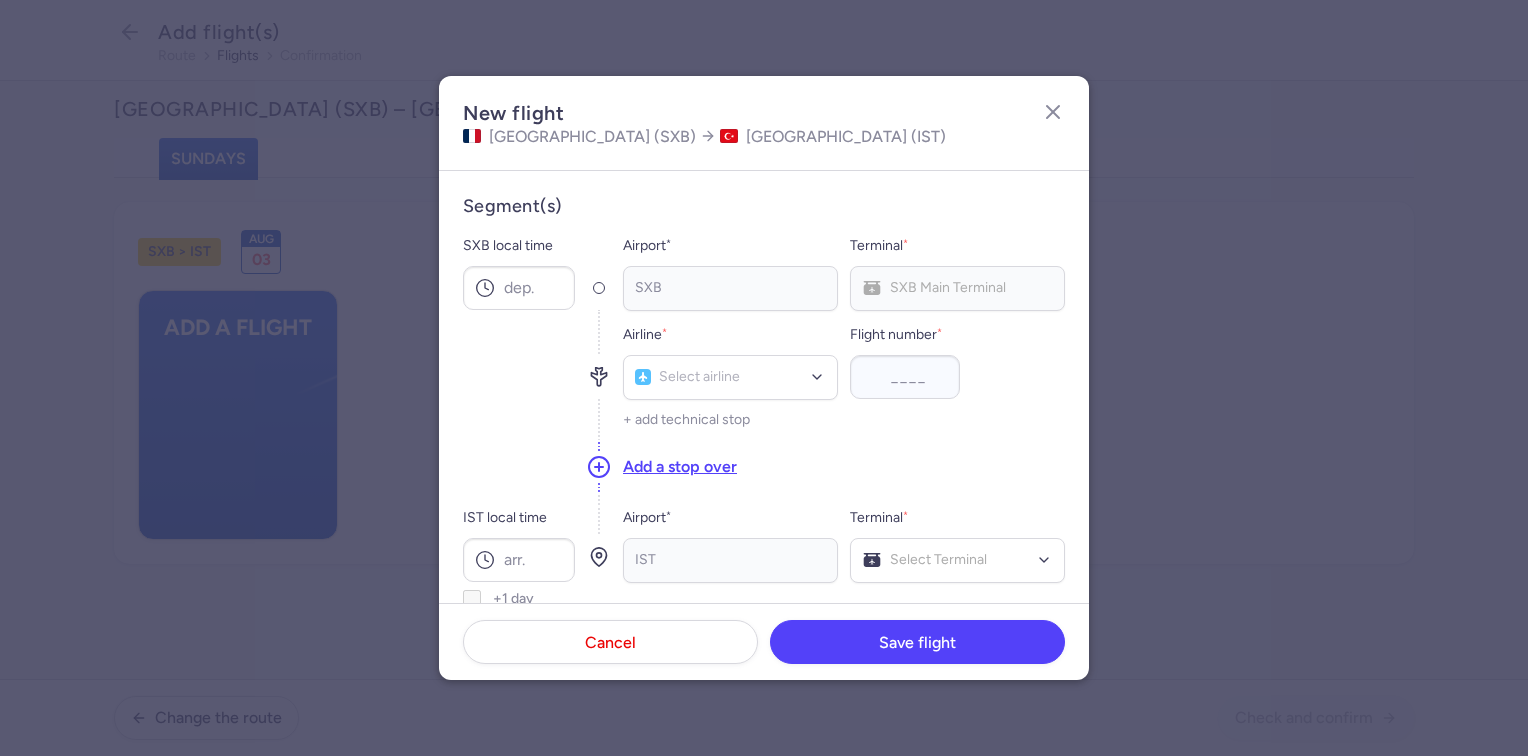 select on "20" 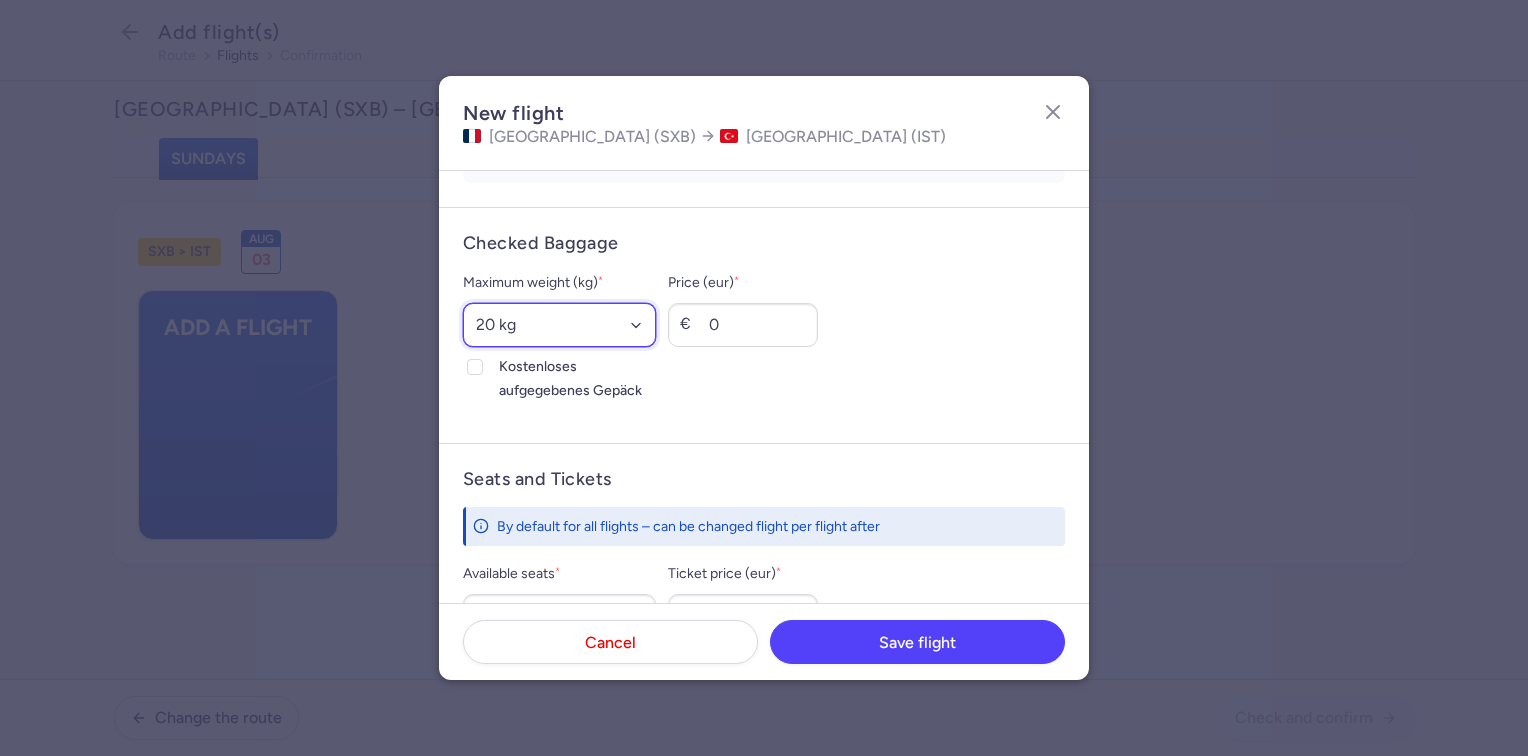 click on "Select an option 15 kg 16 kg 17 kg 18 kg 19 kg 20 kg 21 kg 22 kg 23 kg 24 kg 25 kg 26 kg 27 kg 28 kg 29 kg 30 kg 31 kg 32 kg 33 kg 34 kg 35 kg" at bounding box center [559, 325] 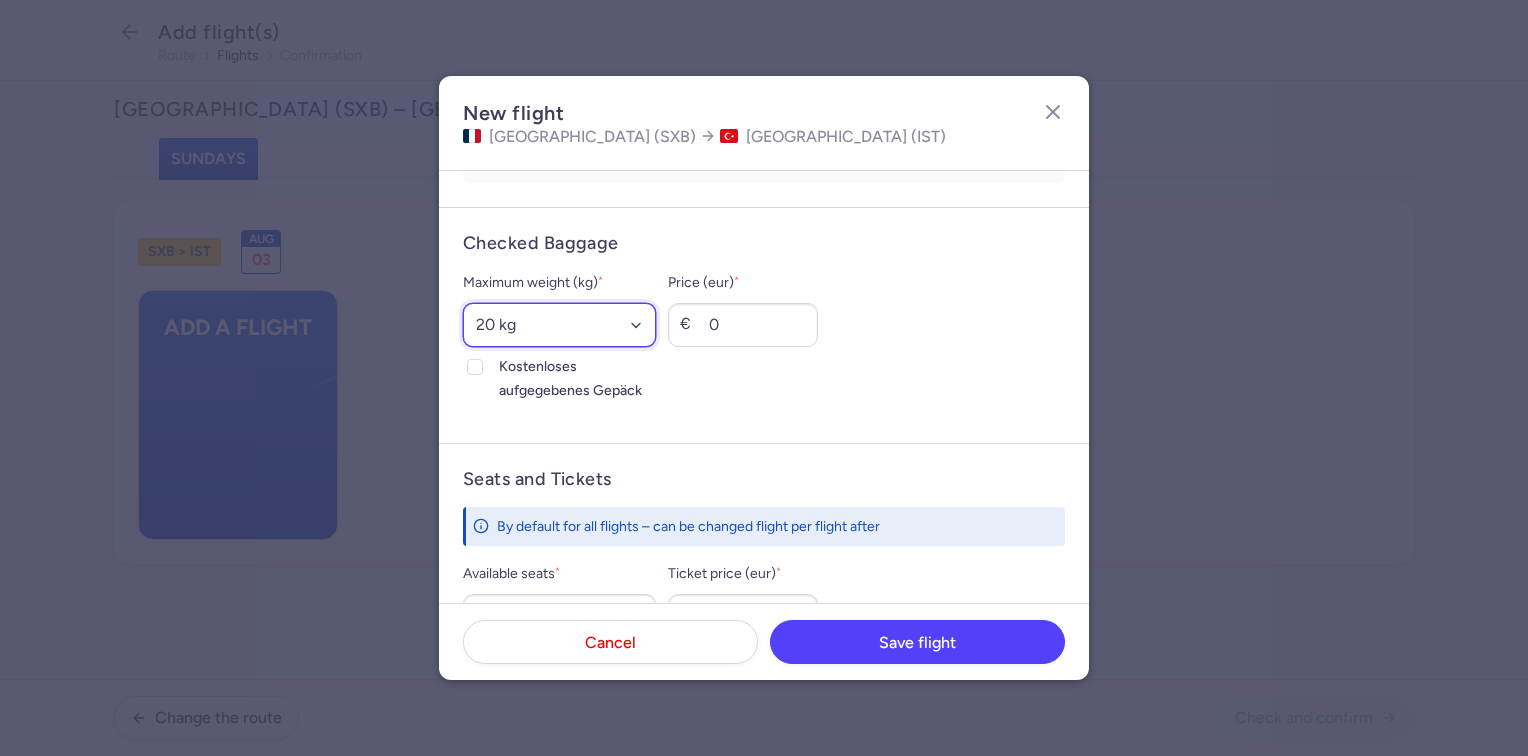 click on "Select an option 15 kg 16 kg 17 kg 18 kg 19 kg 20 kg 21 kg 22 kg 23 kg 24 kg 25 kg 26 kg 27 kg 28 kg 29 kg 30 kg 31 kg 32 kg 33 kg 34 kg 35 kg" at bounding box center [559, 325] 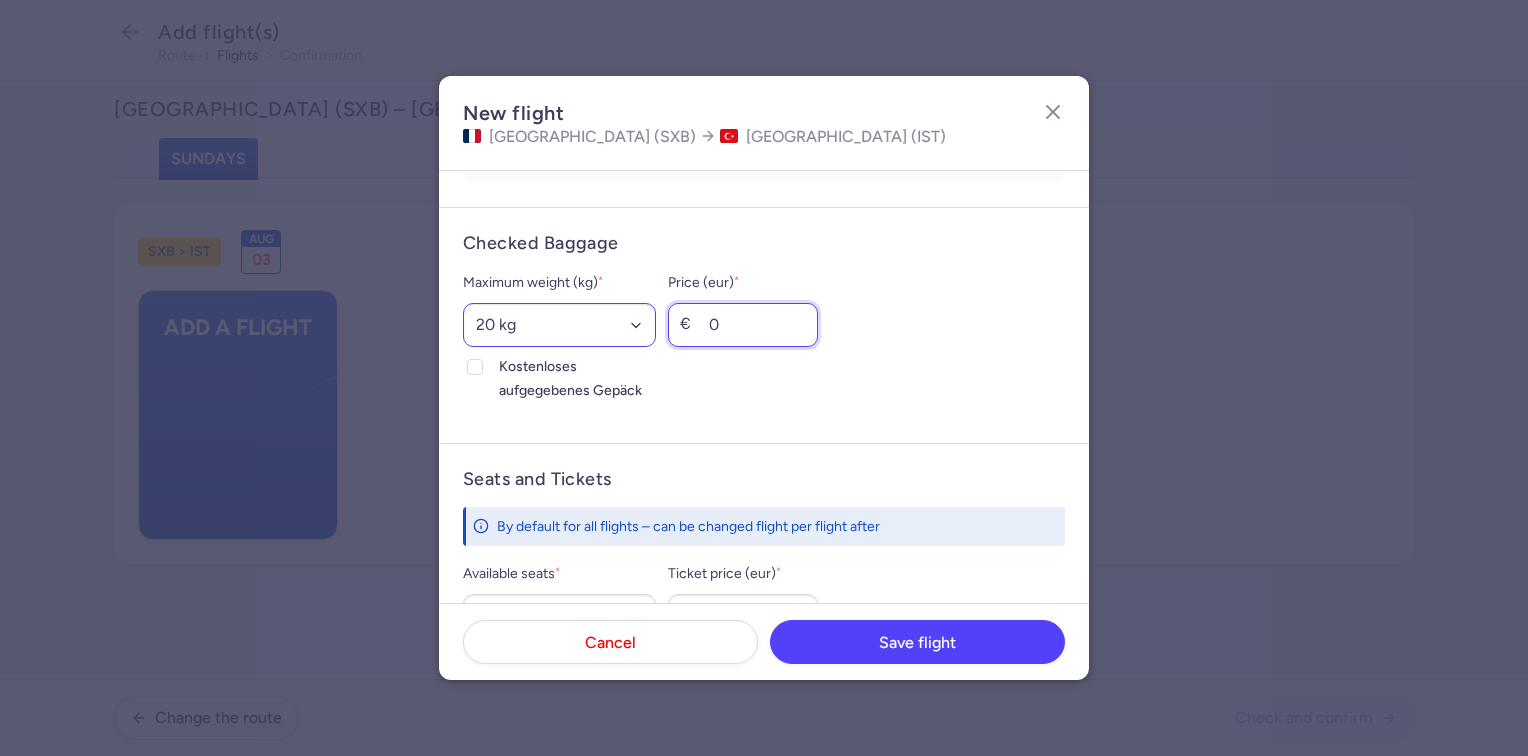 drag, startPoint x: 791, startPoint y: 316, endPoint x: 641, endPoint y: 320, distance: 150.05333 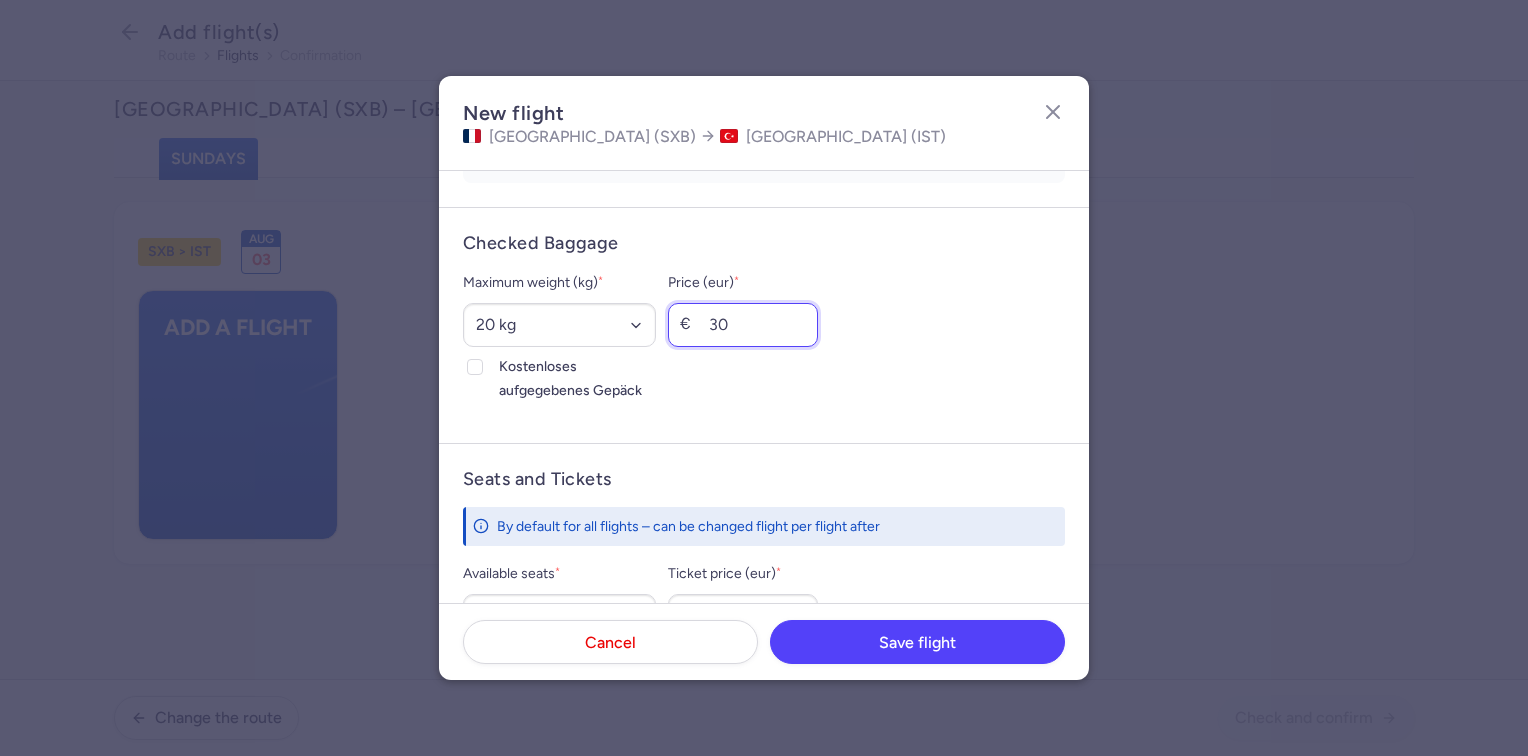 type on "30" 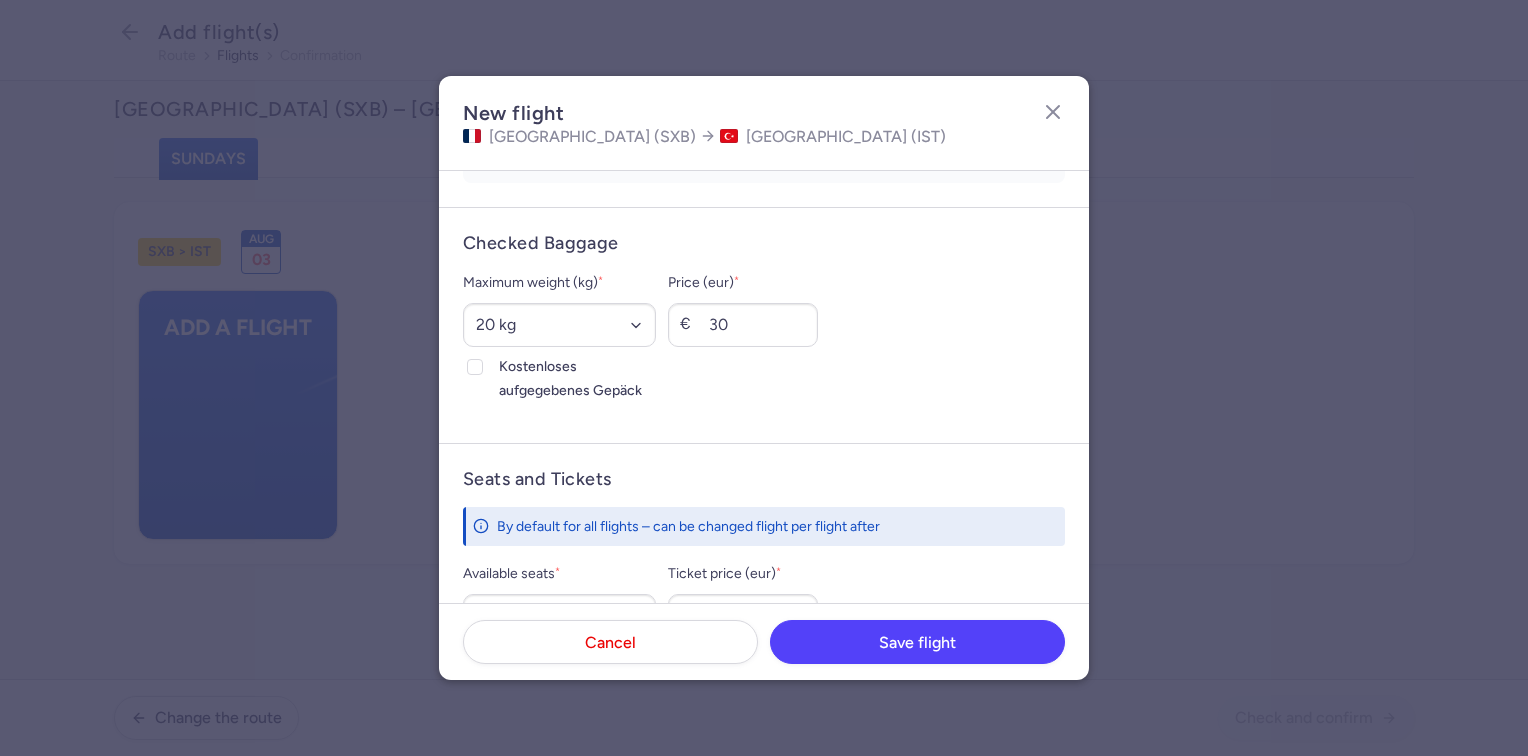 click on "Price (eur)  * € 30" at bounding box center [743, 337] 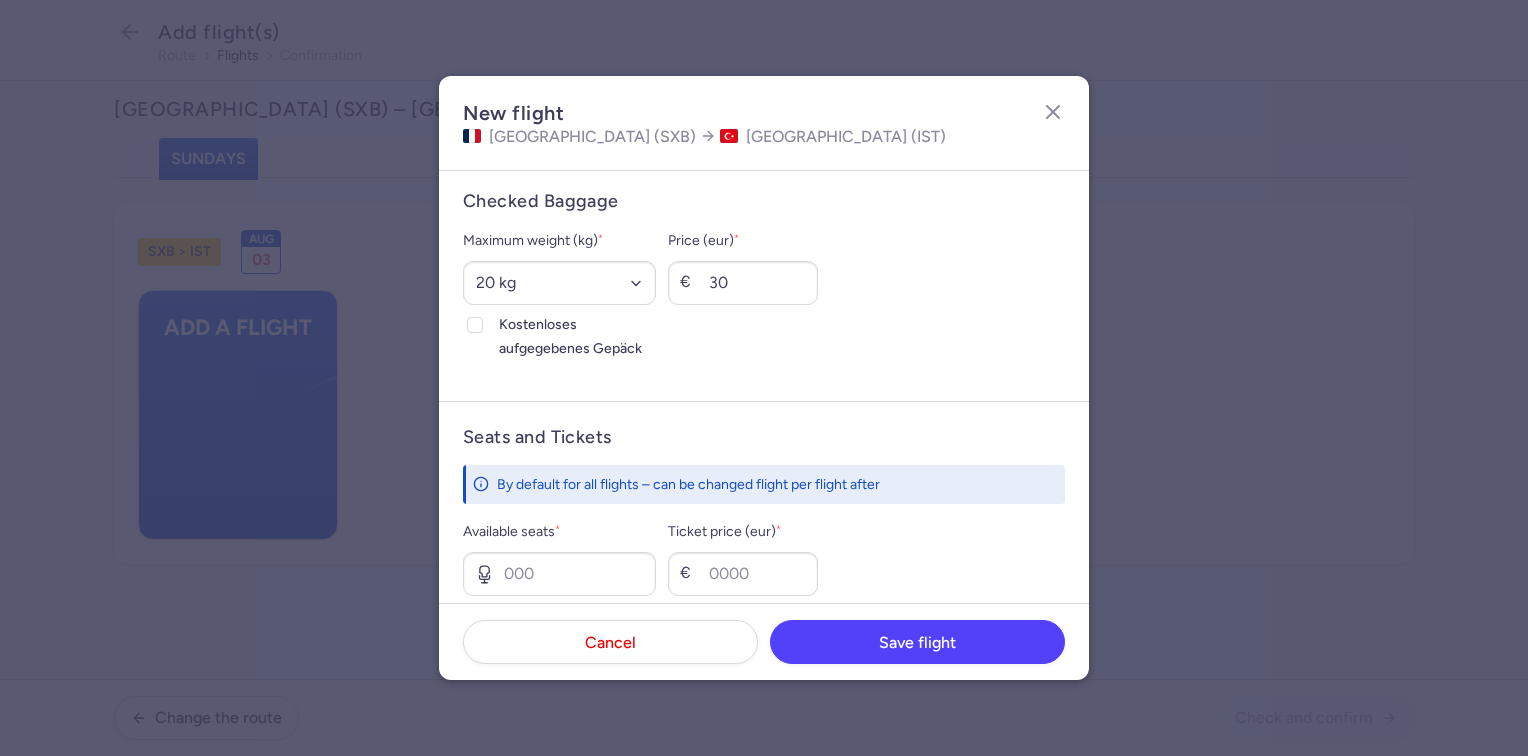 scroll, scrollTop: 589, scrollLeft: 0, axis: vertical 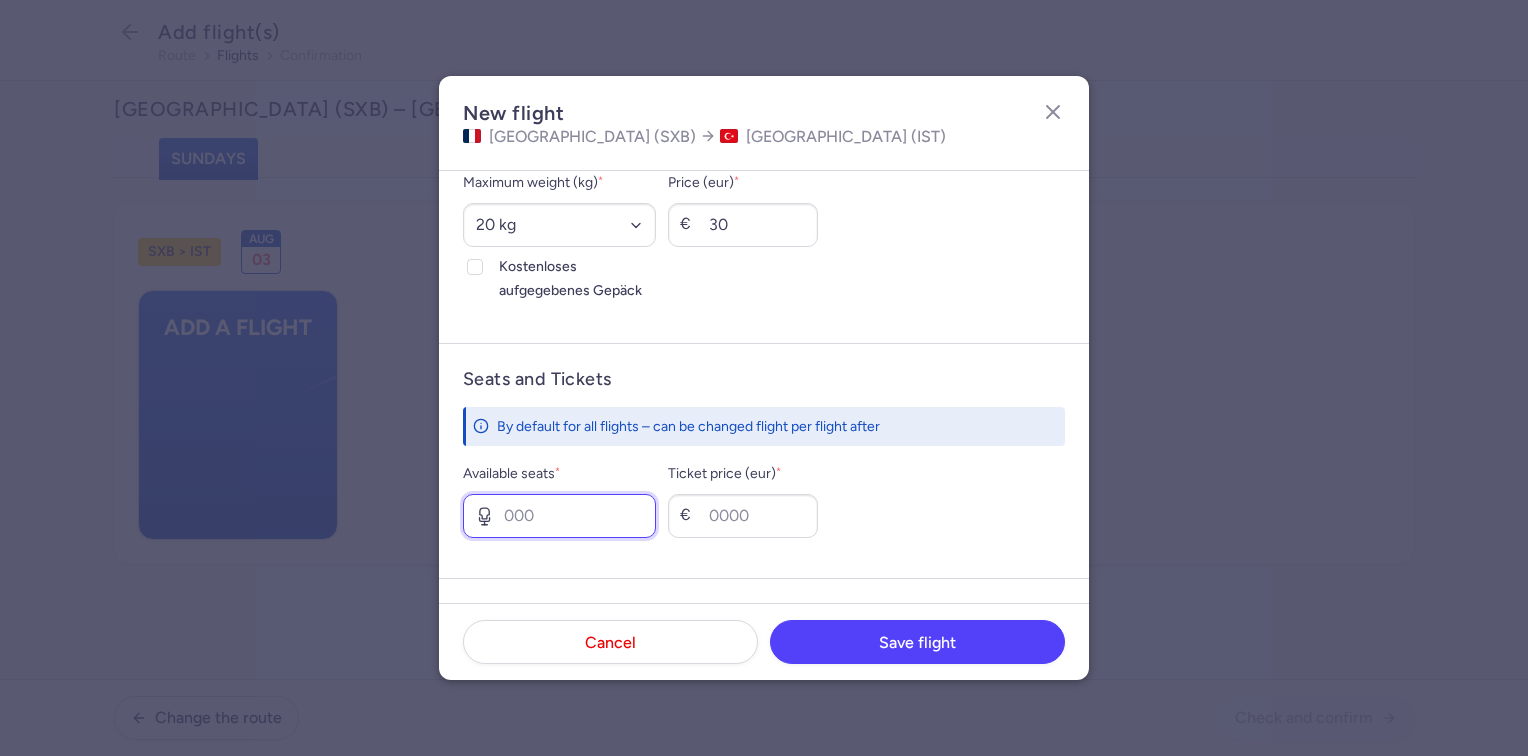 click on "Available seats  *" at bounding box center (559, 516) 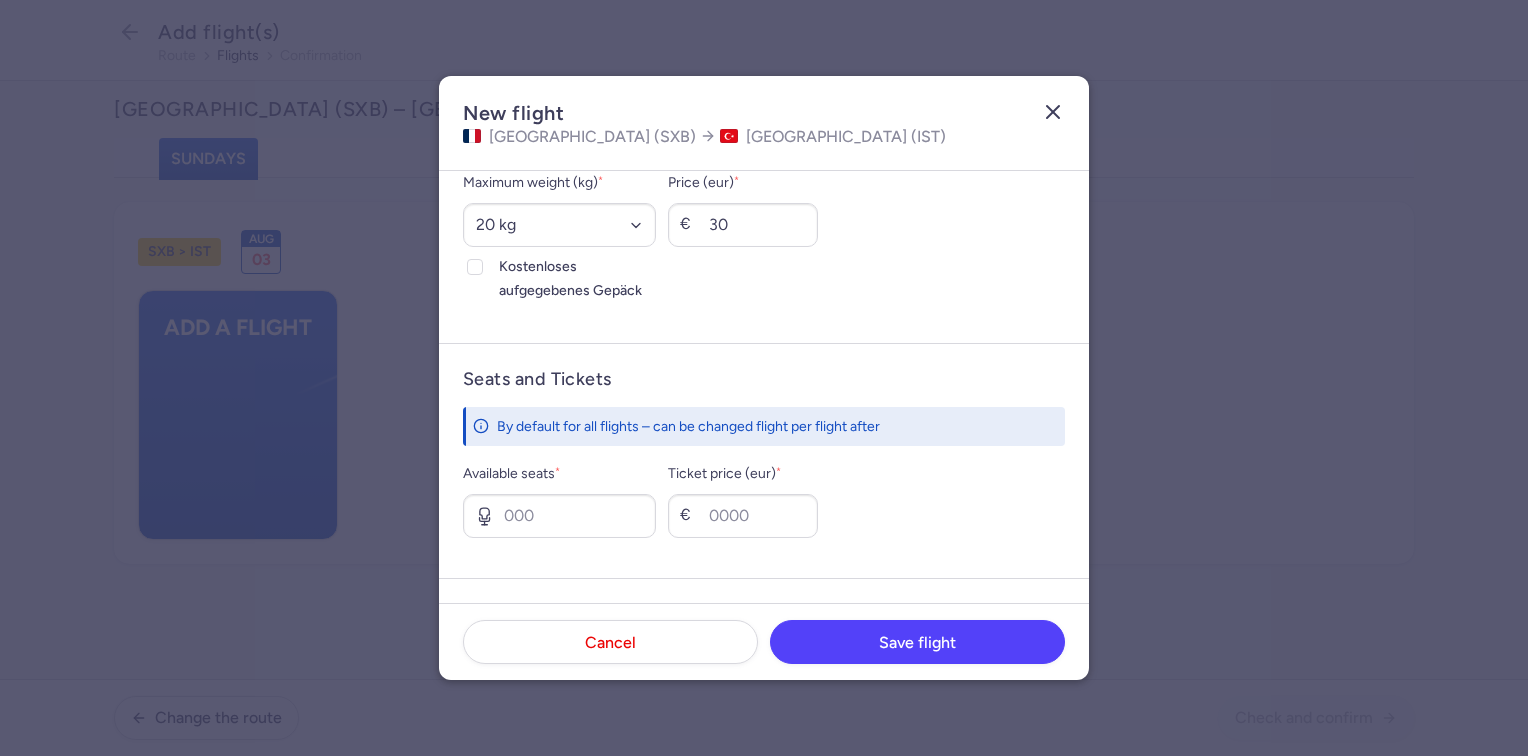 click 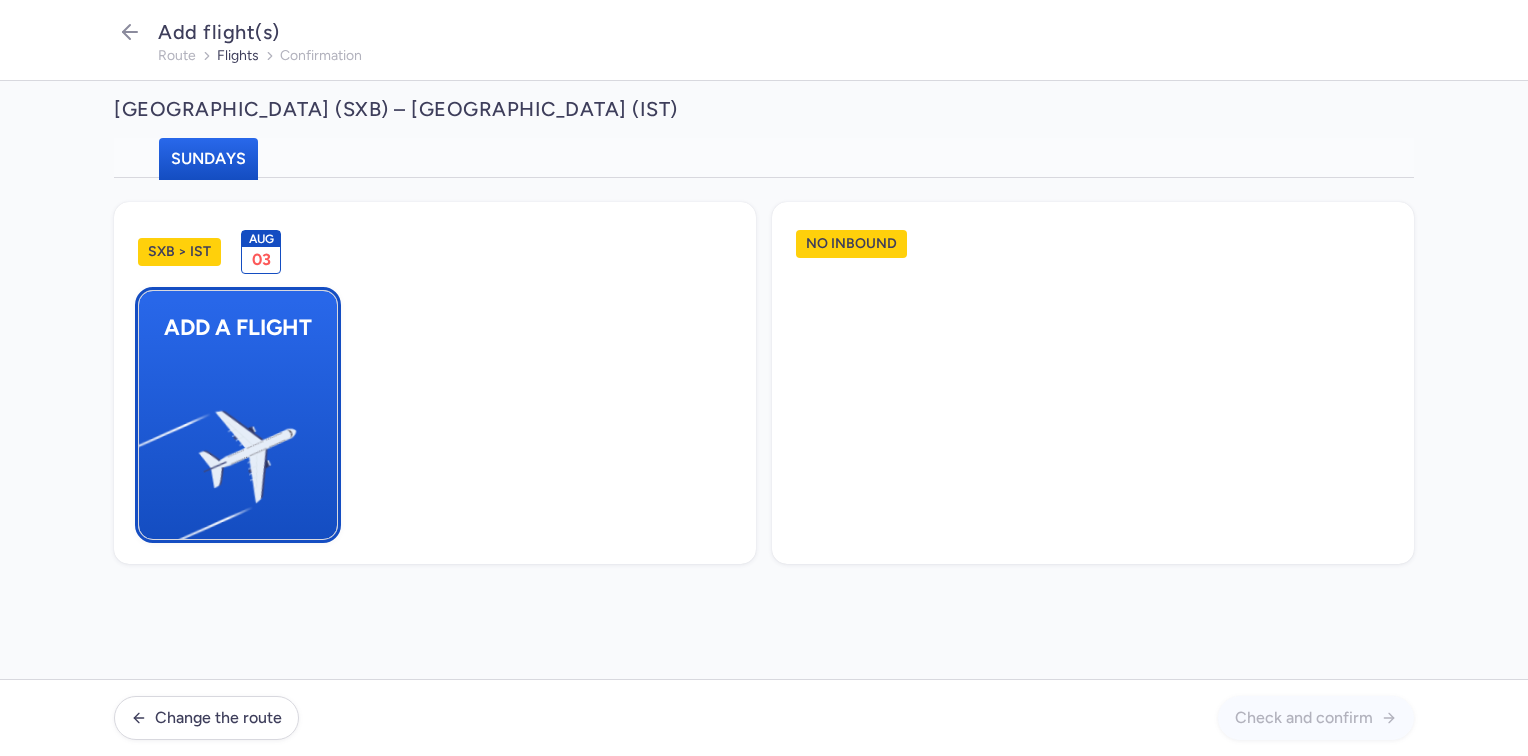 click at bounding box center [149, 448] 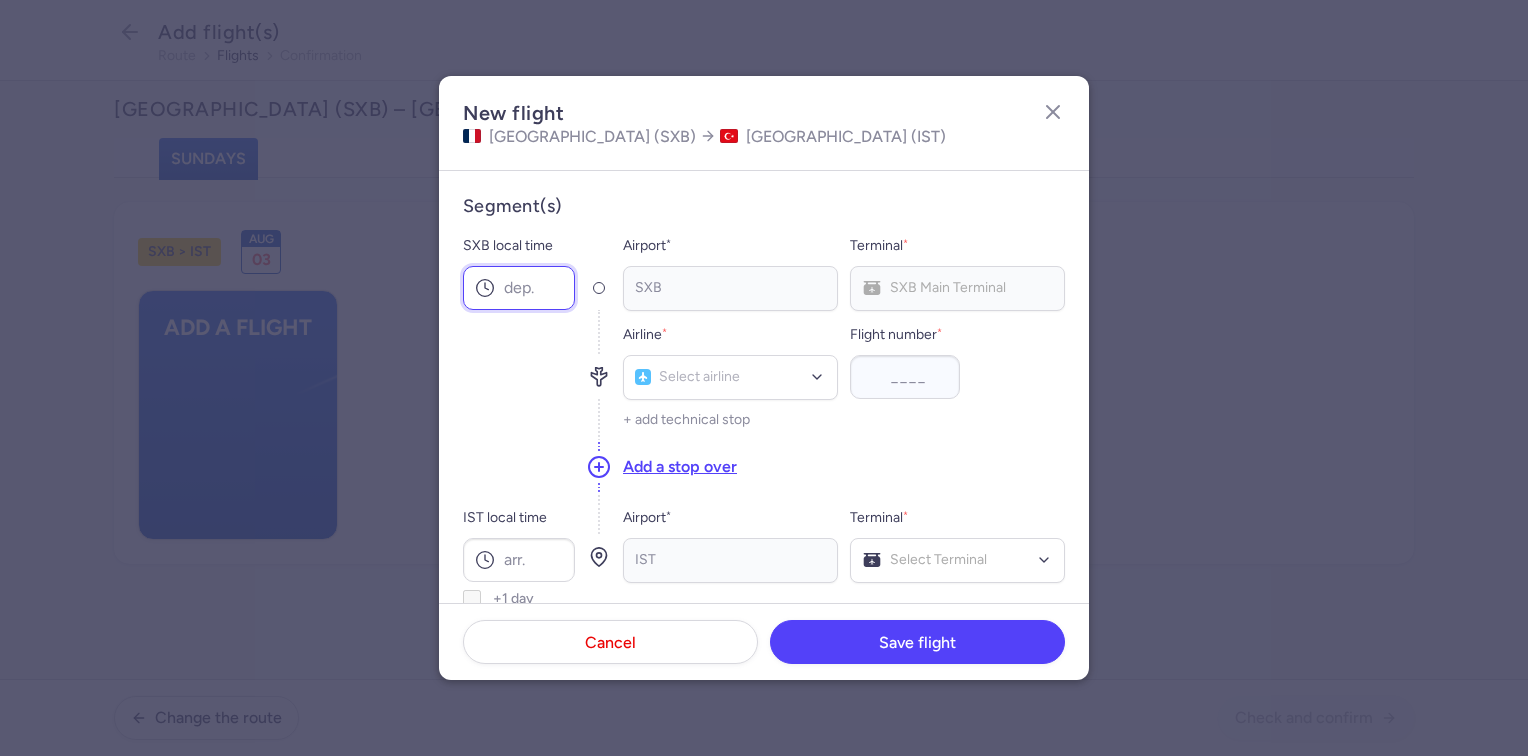 click on "SXB local time" at bounding box center [519, 288] 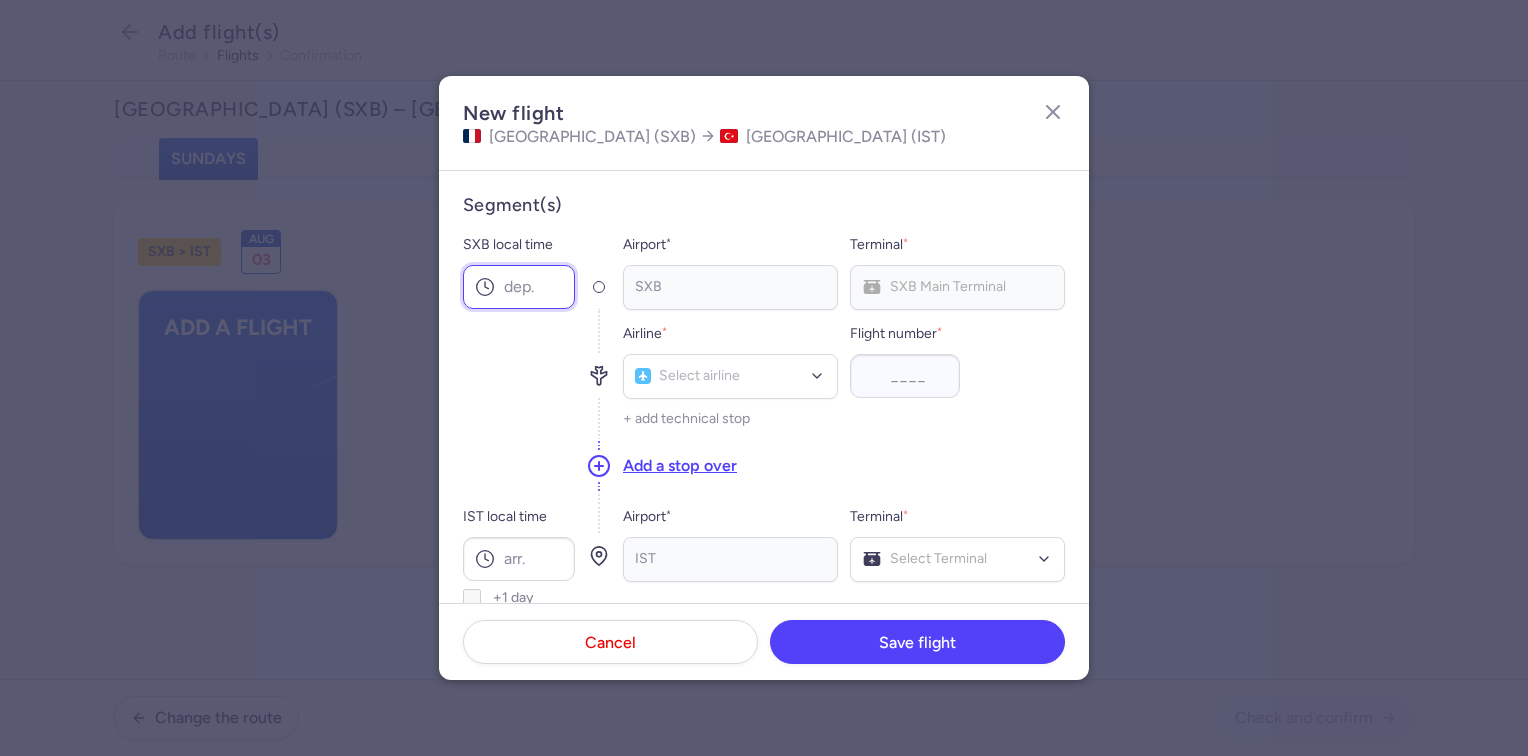 scroll, scrollTop: 0, scrollLeft: 0, axis: both 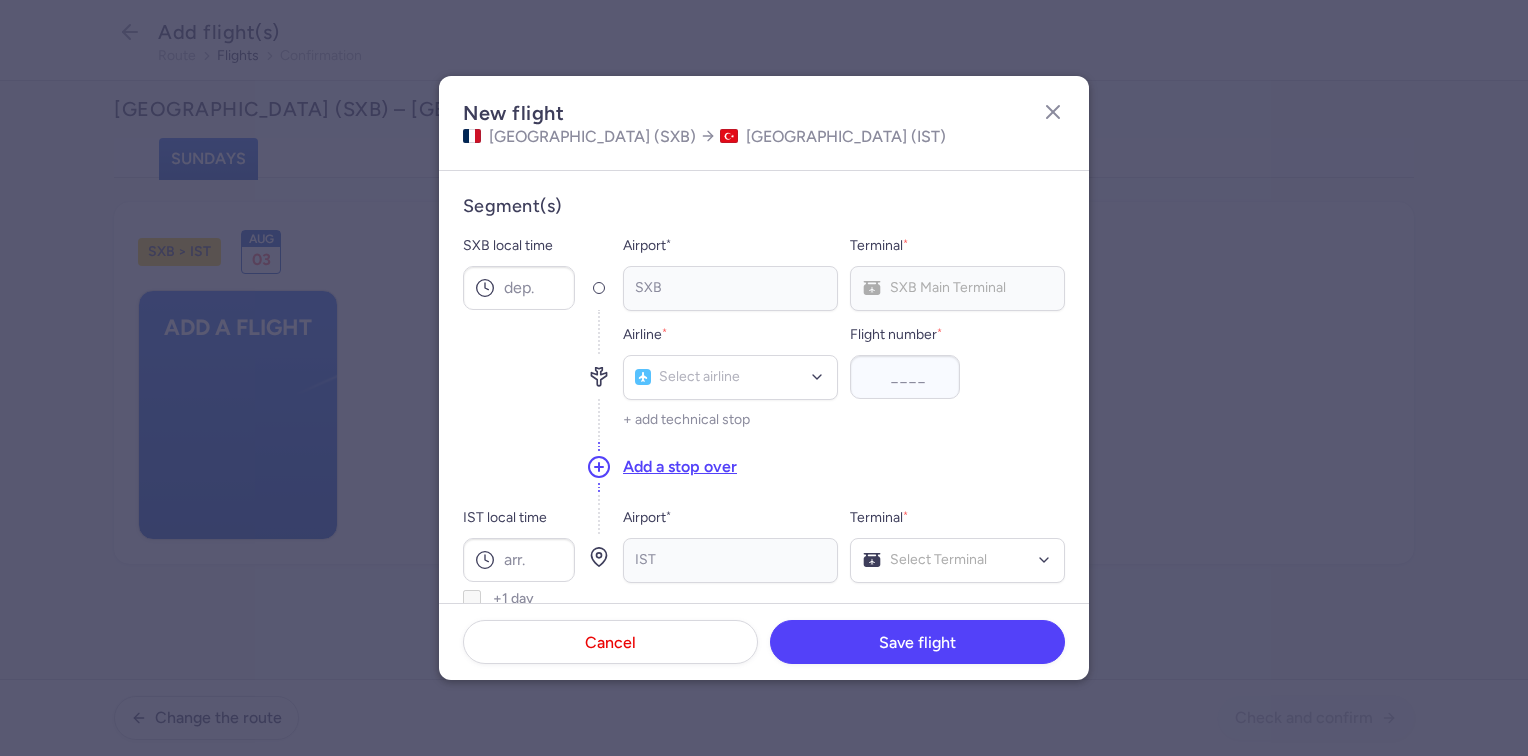 click on "SXB No elements found. Consider changing the search query. Type an IATA code, a city, an airport name..." at bounding box center (730, 288) 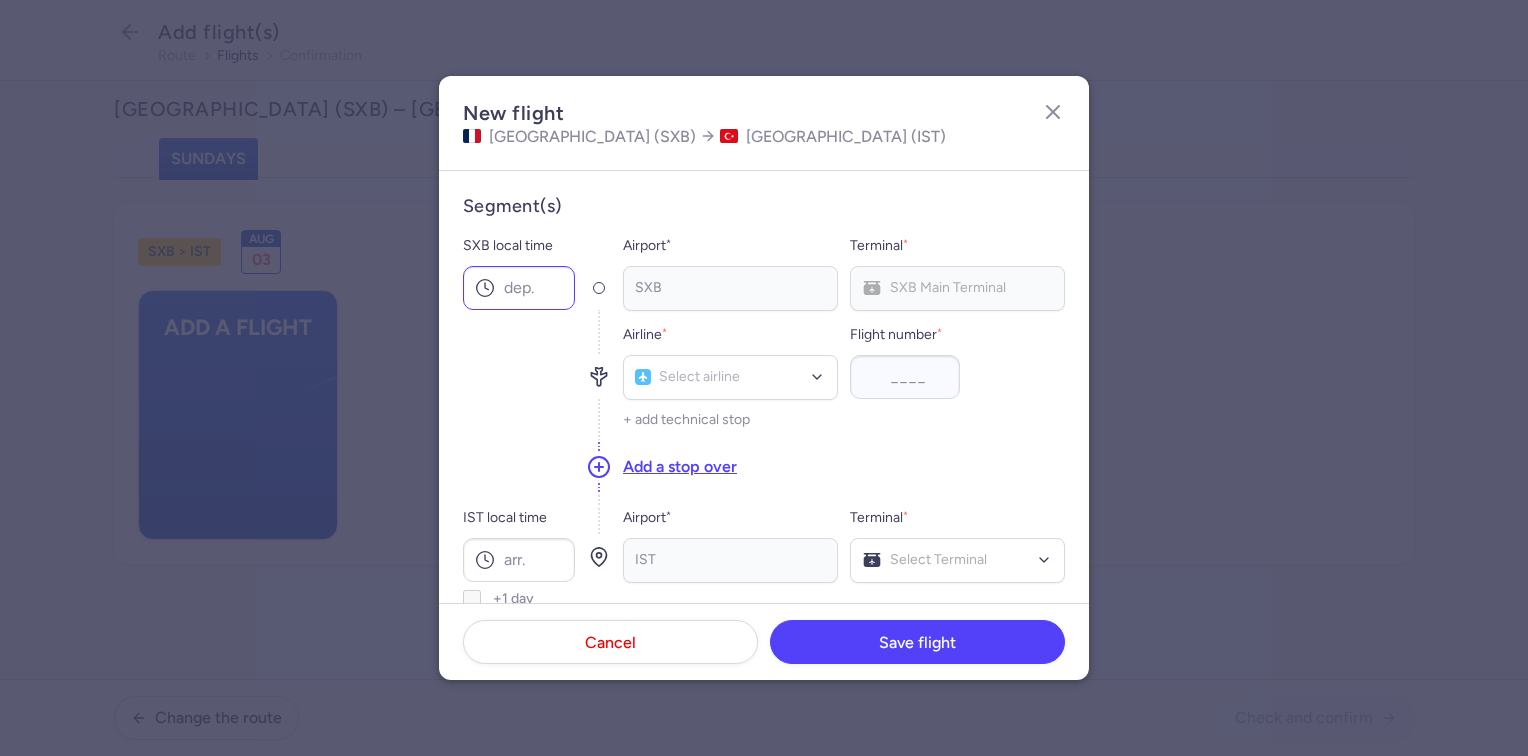 click 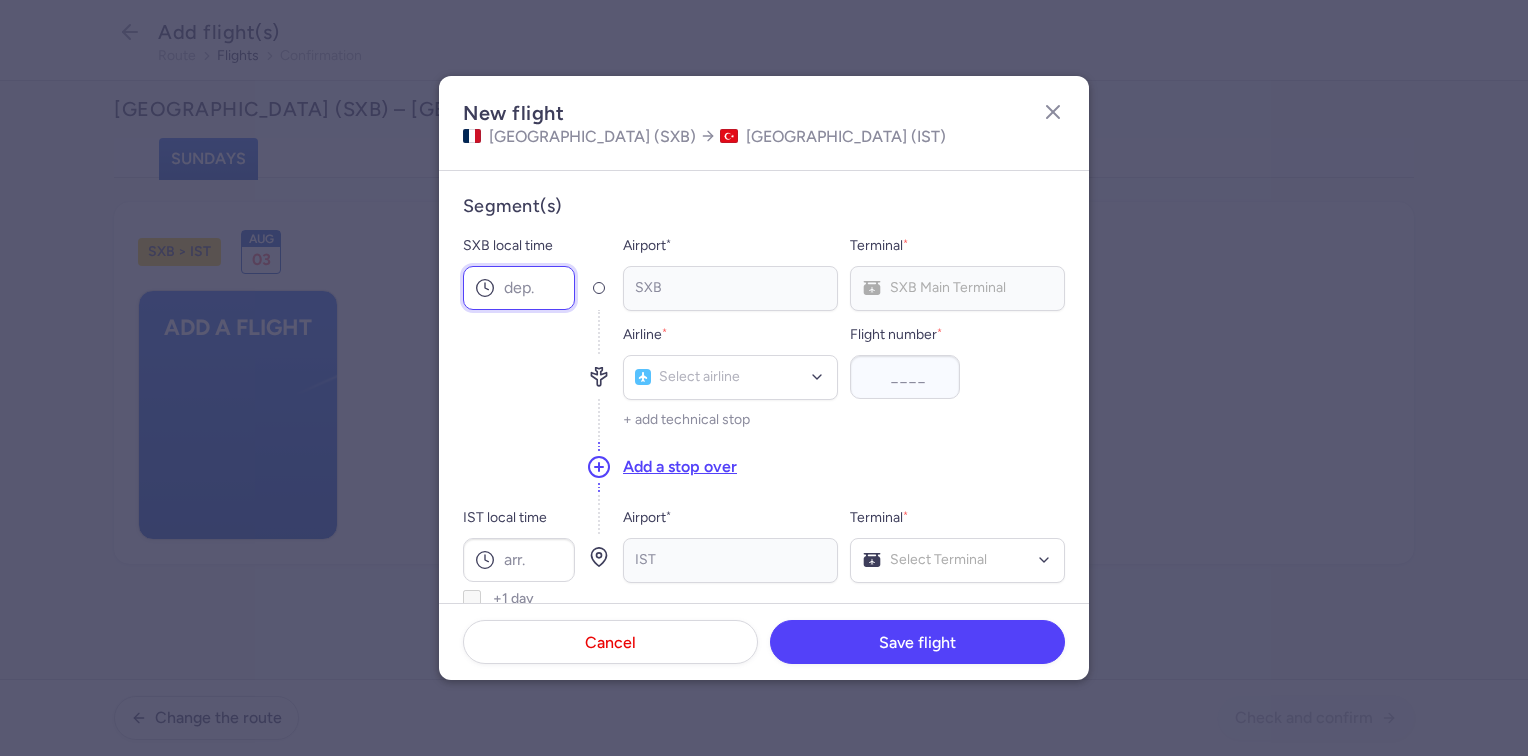 click on "SXB local time" at bounding box center [519, 288] 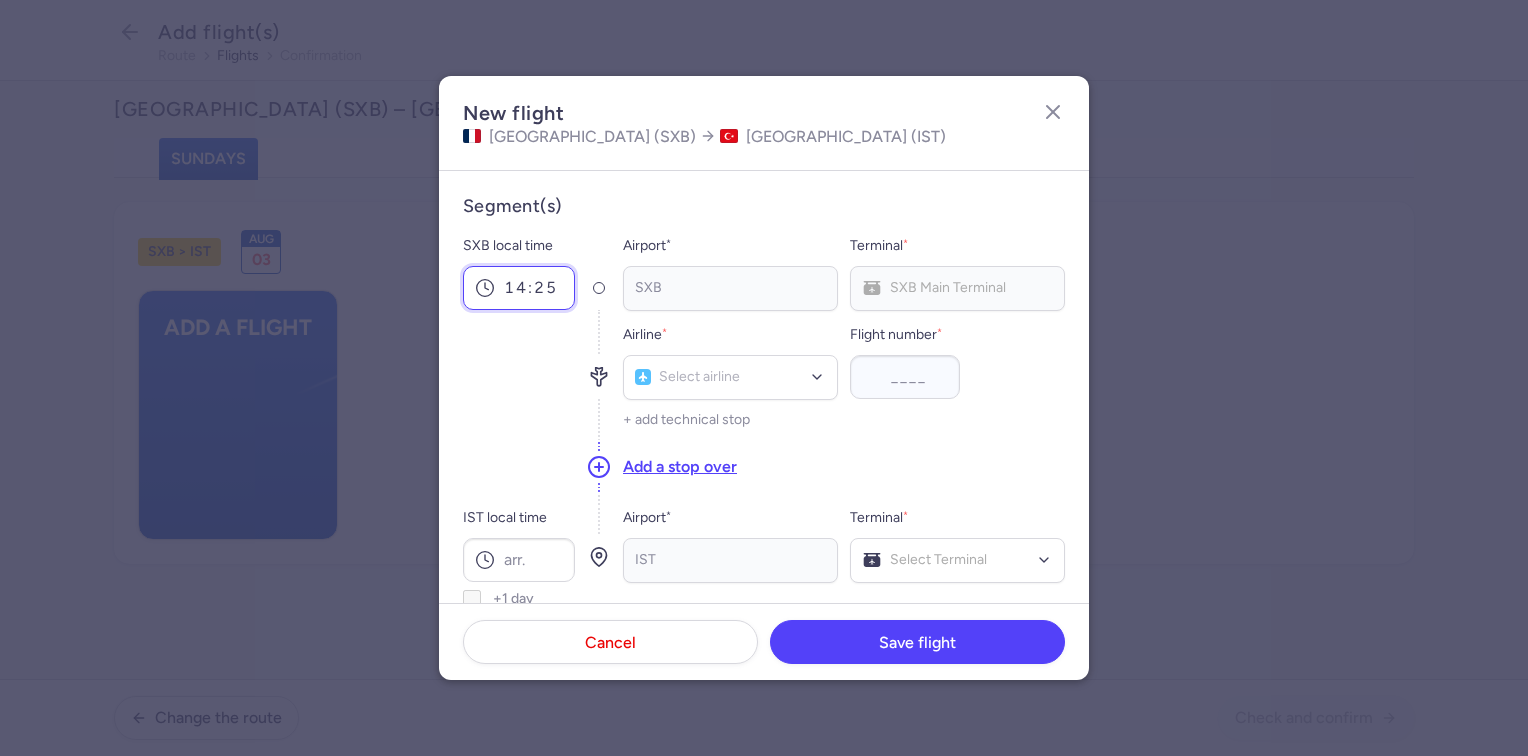 type on "14:25" 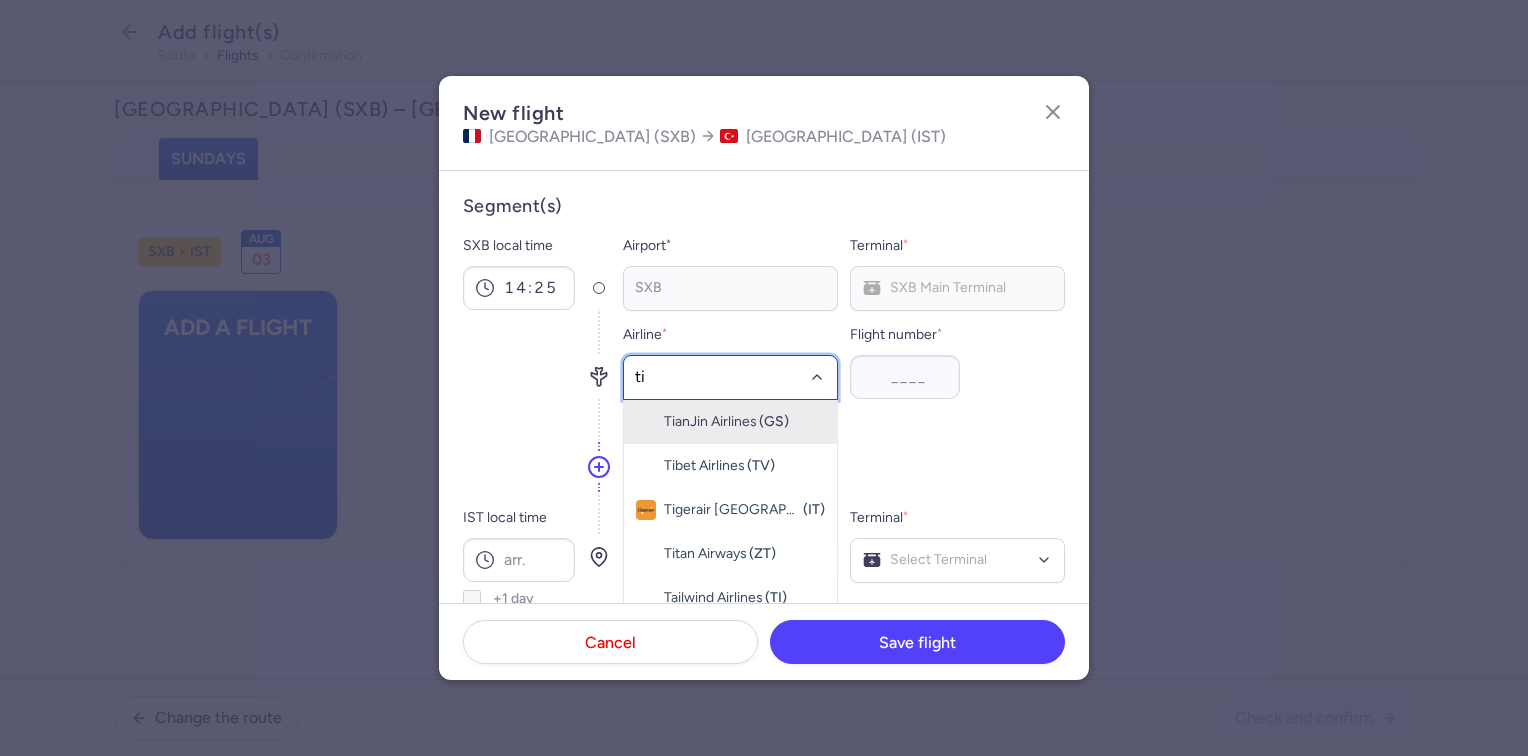 type on "t" 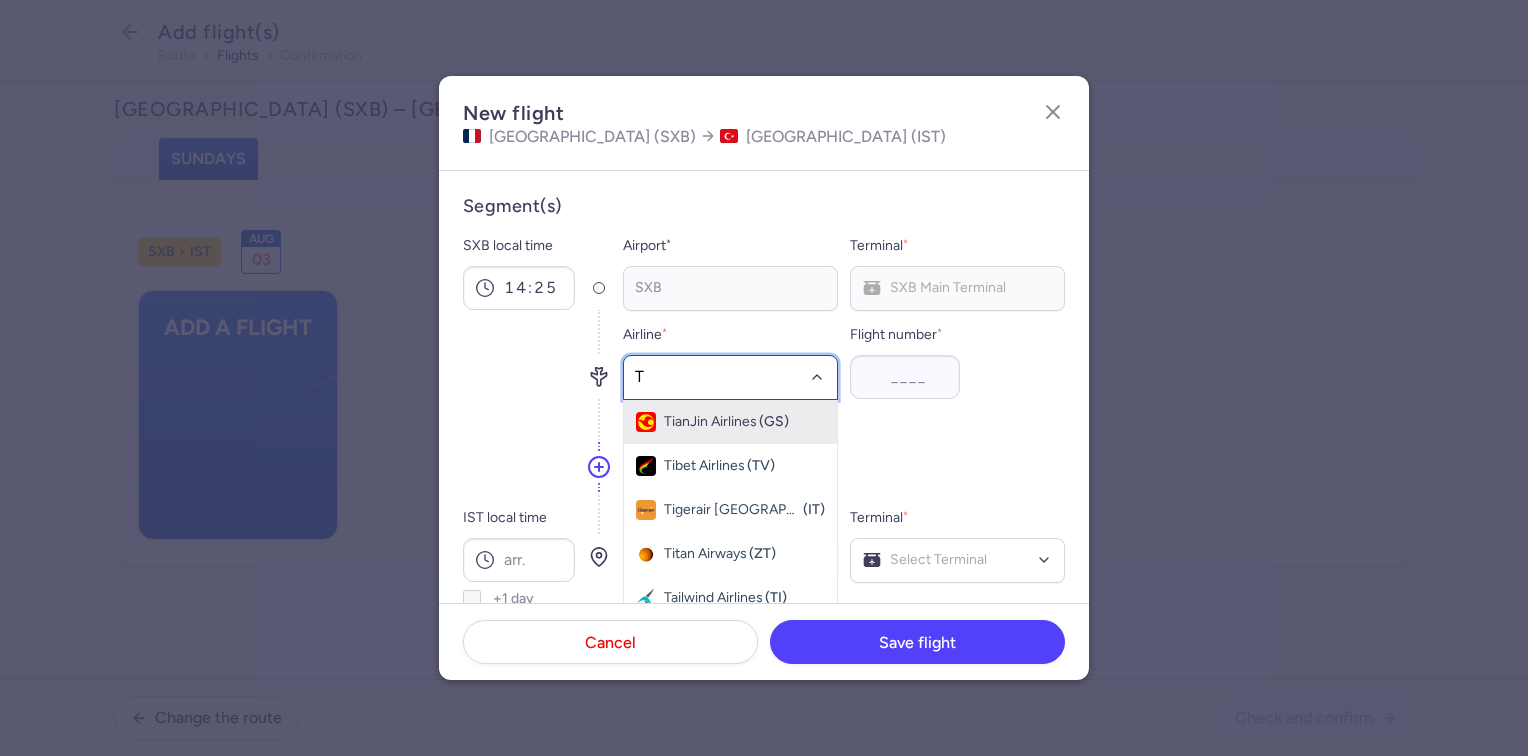 type on "TO" 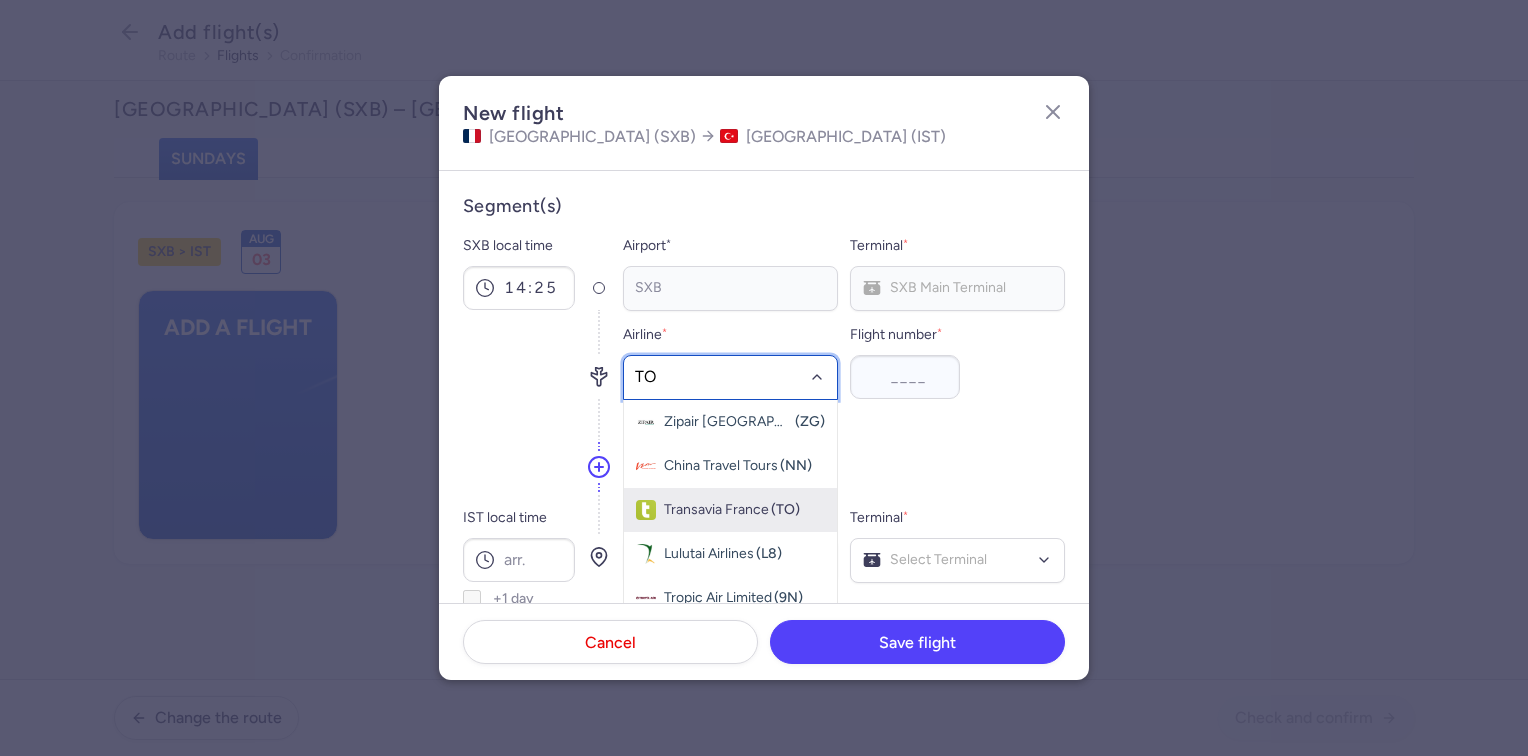 click on "Transavia France" at bounding box center (716, 510) 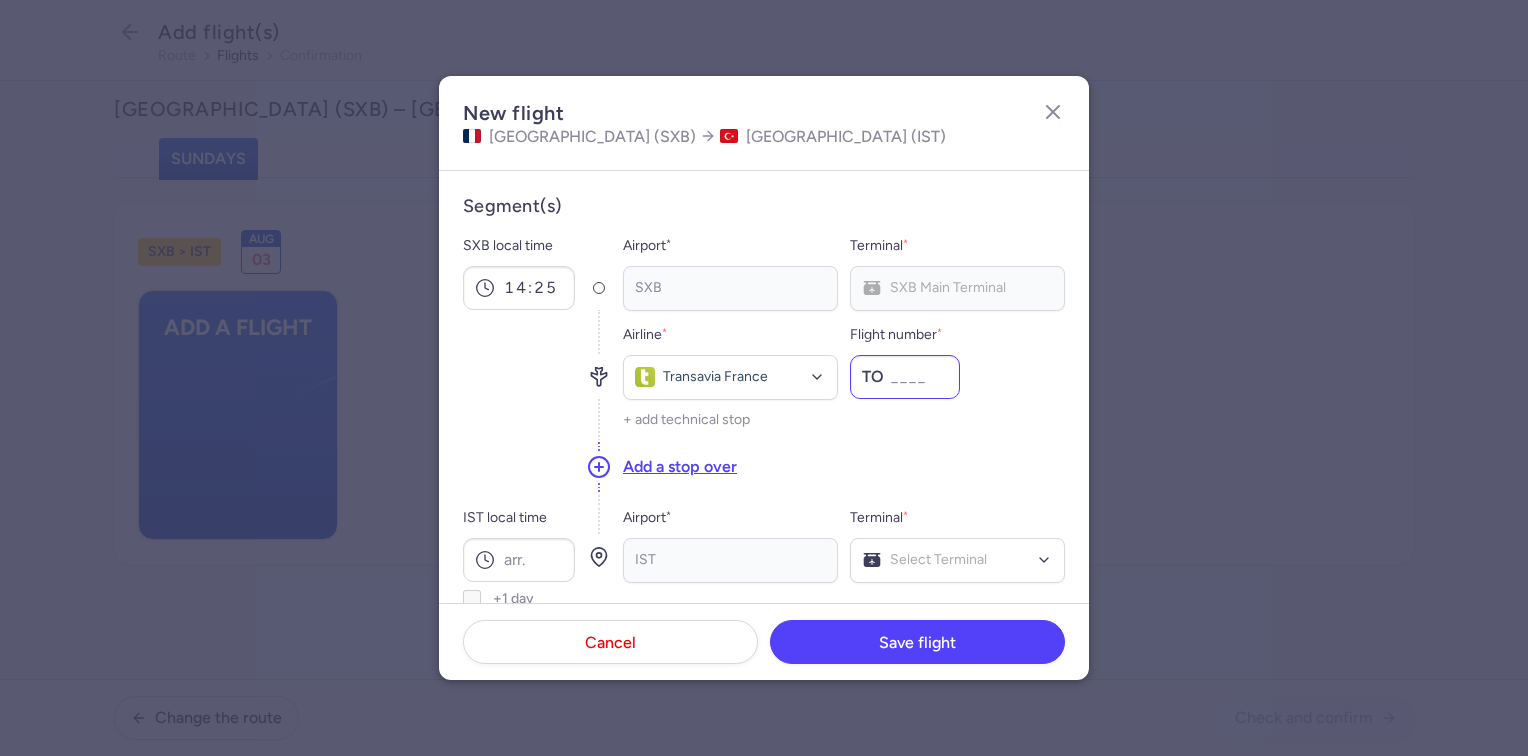 type on "2" 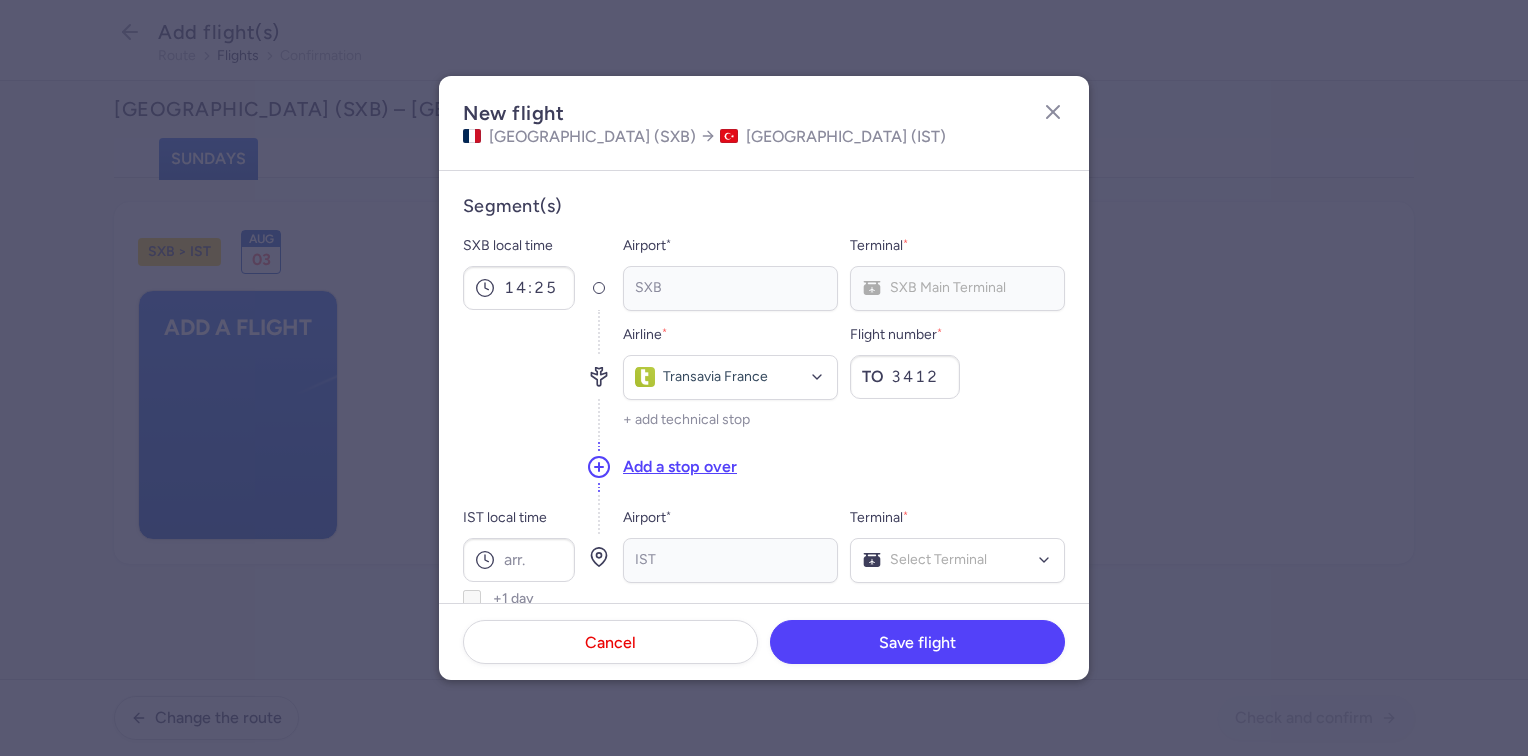 type on "3412" 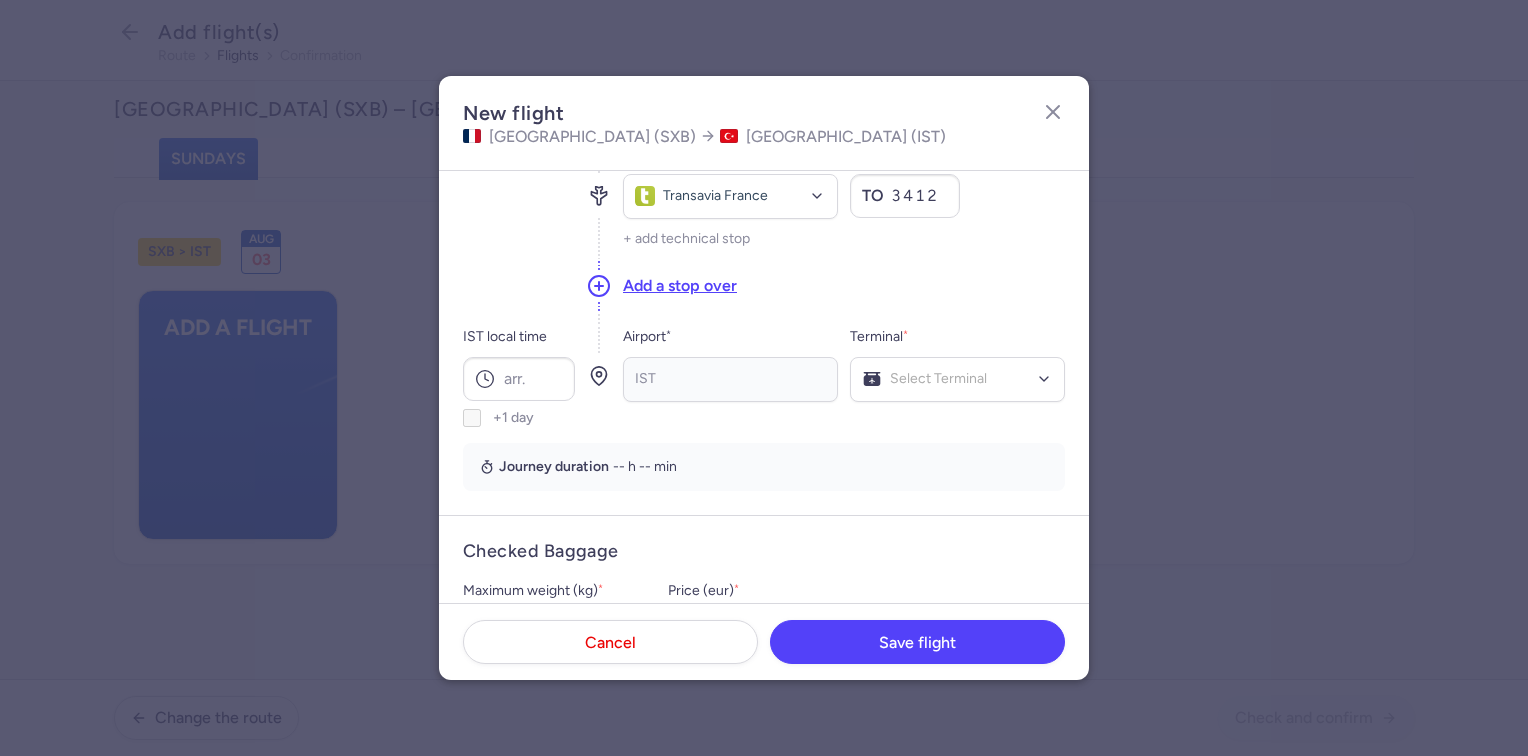 scroll, scrollTop: 200, scrollLeft: 0, axis: vertical 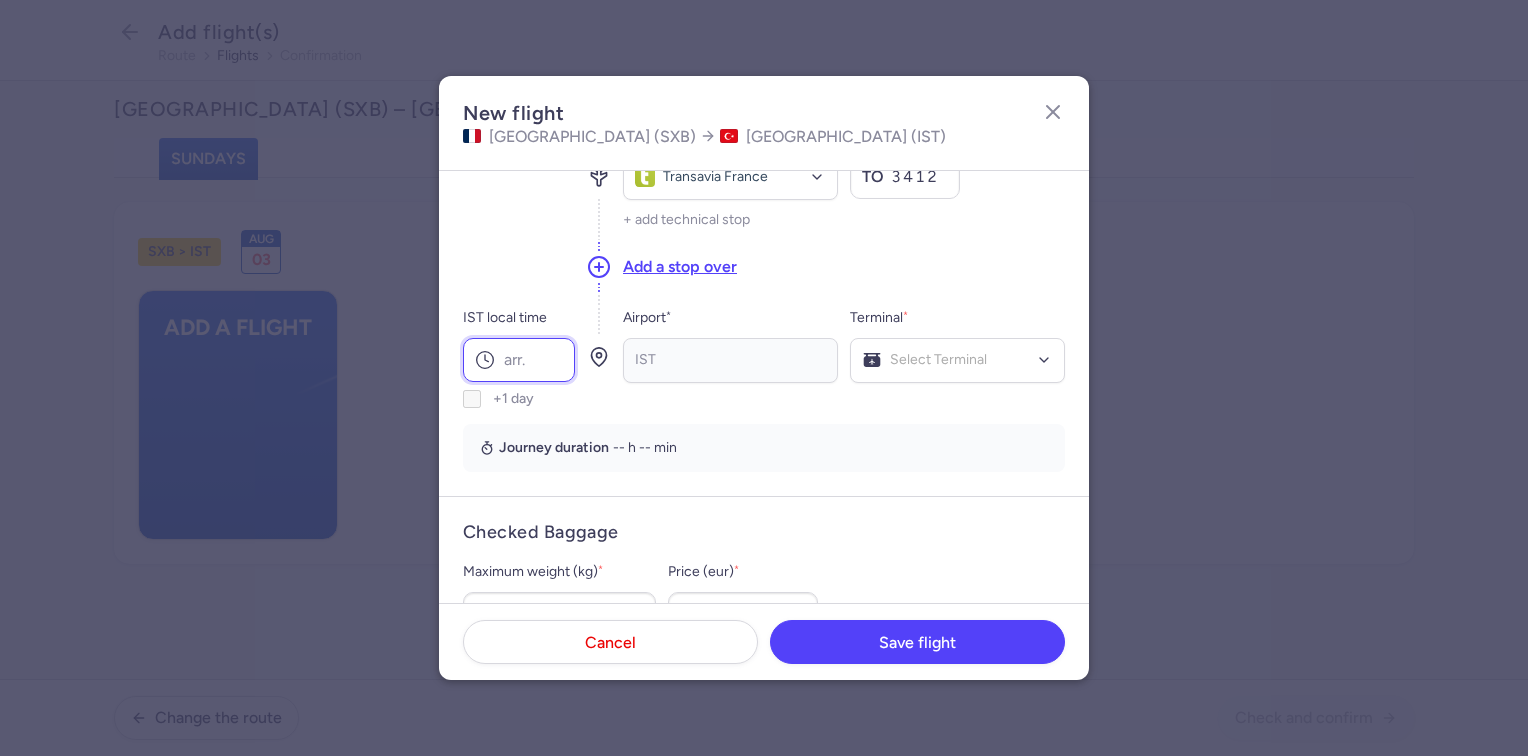 click on "IST local time" at bounding box center [519, 360] 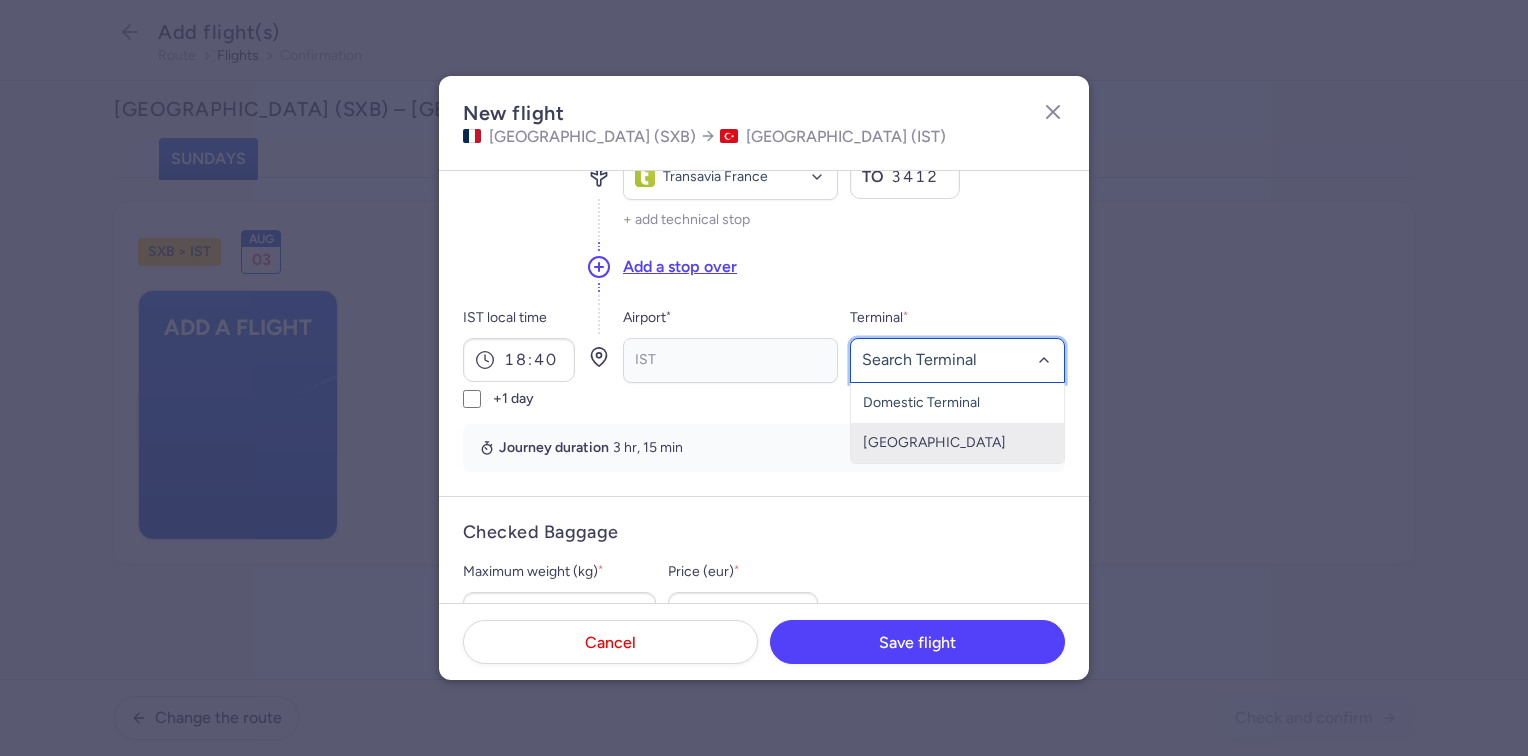 click on "[GEOGRAPHIC_DATA]" 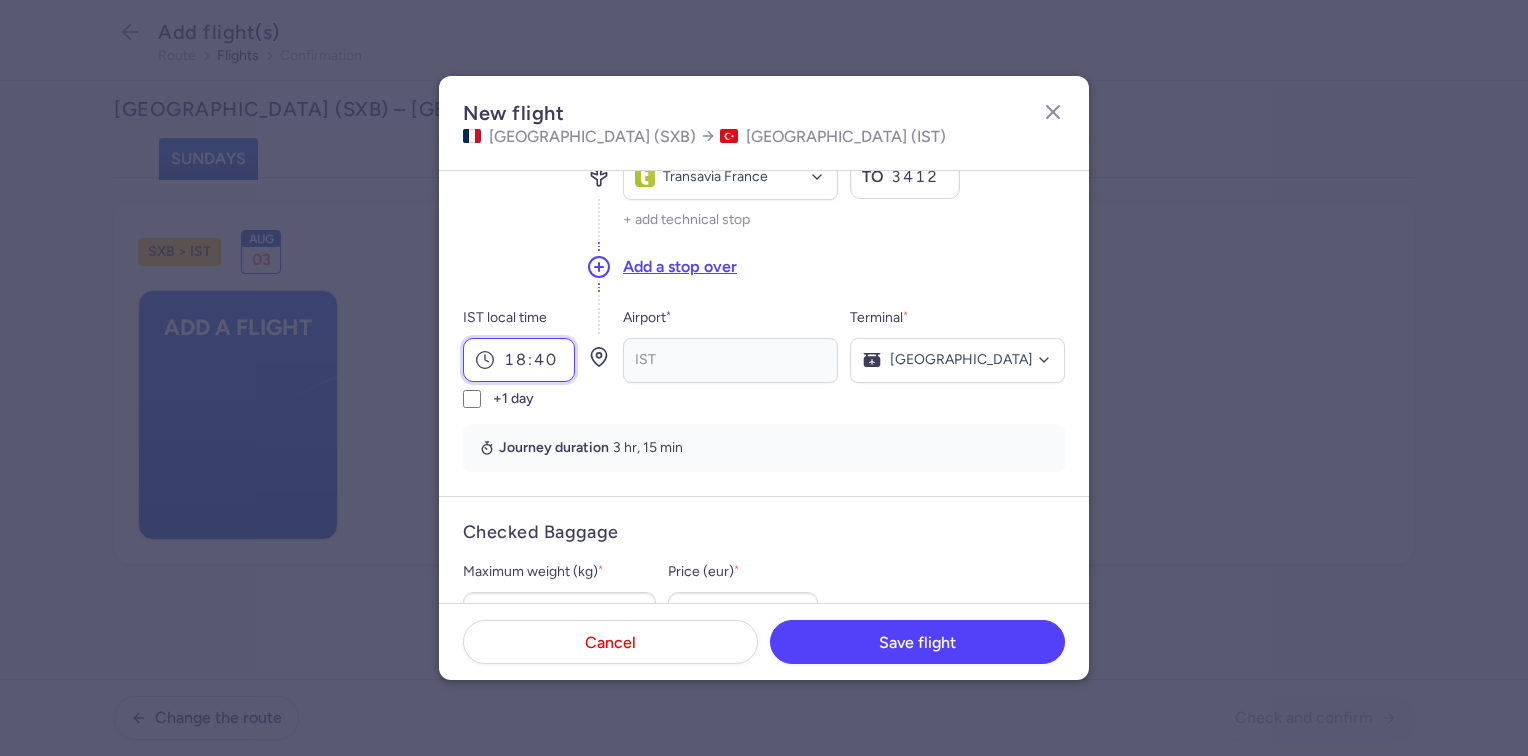 click on "18:40" at bounding box center [519, 360] 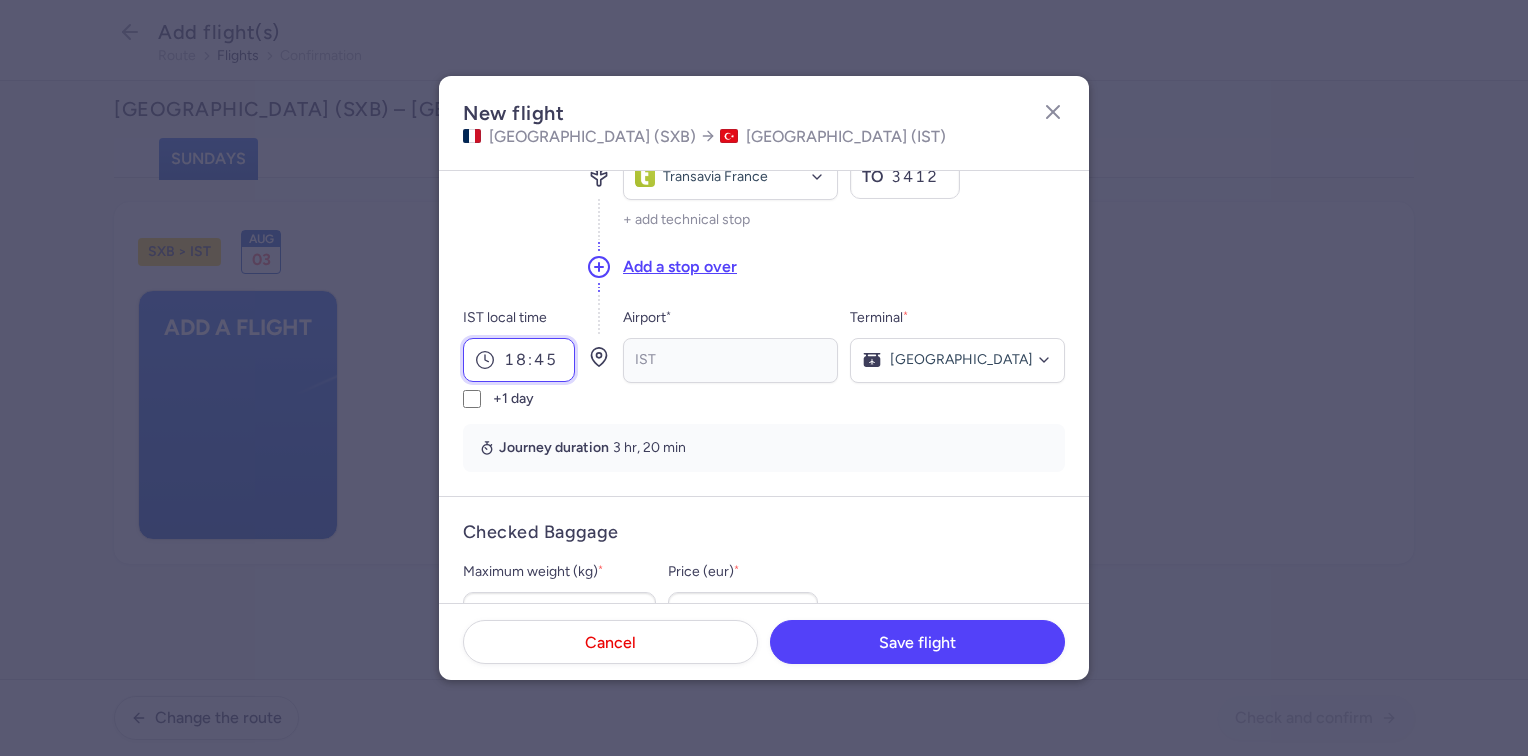 type on "18:45" 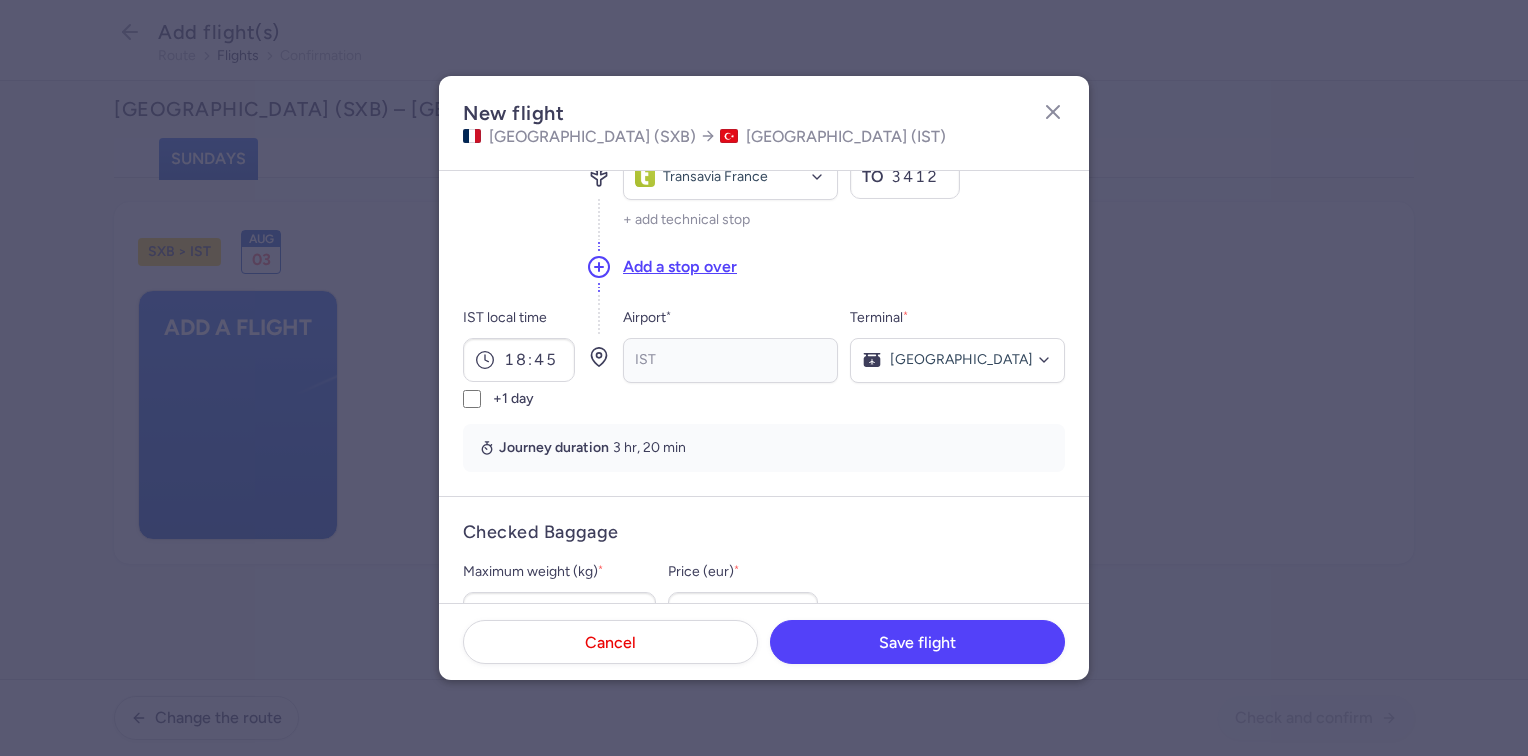 click on "Airport * IST No elements found. Consider changing the search query. Type an IATA code, a city, an airport name...  Terminal  *   International Terminal Domestic Terminal International Terminal No elements found. Consider changing the search query. List is empty." at bounding box center (844, 357) 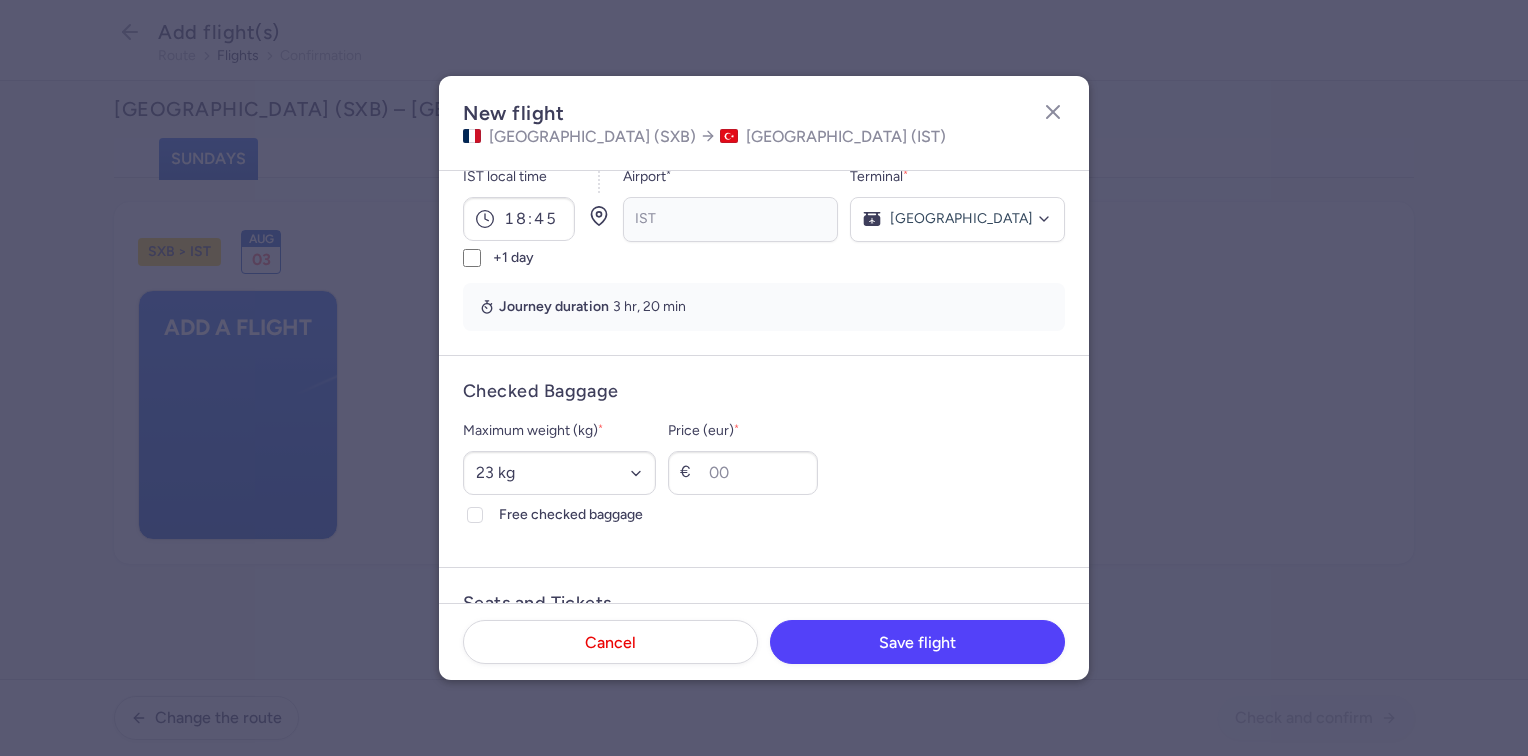 scroll, scrollTop: 400, scrollLeft: 0, axis: vertical 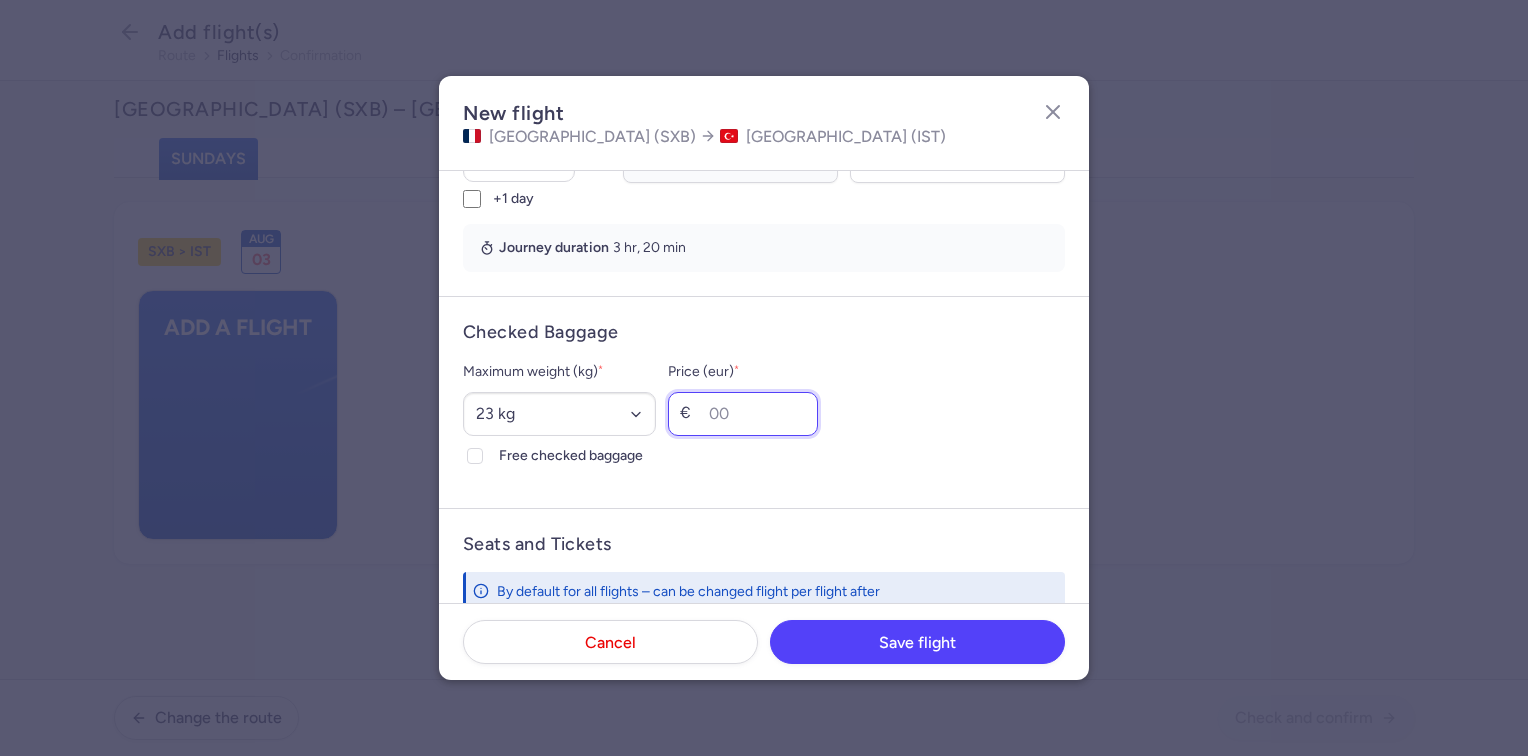 click on "Price (eur)  *" at bounding box center (743, 414) 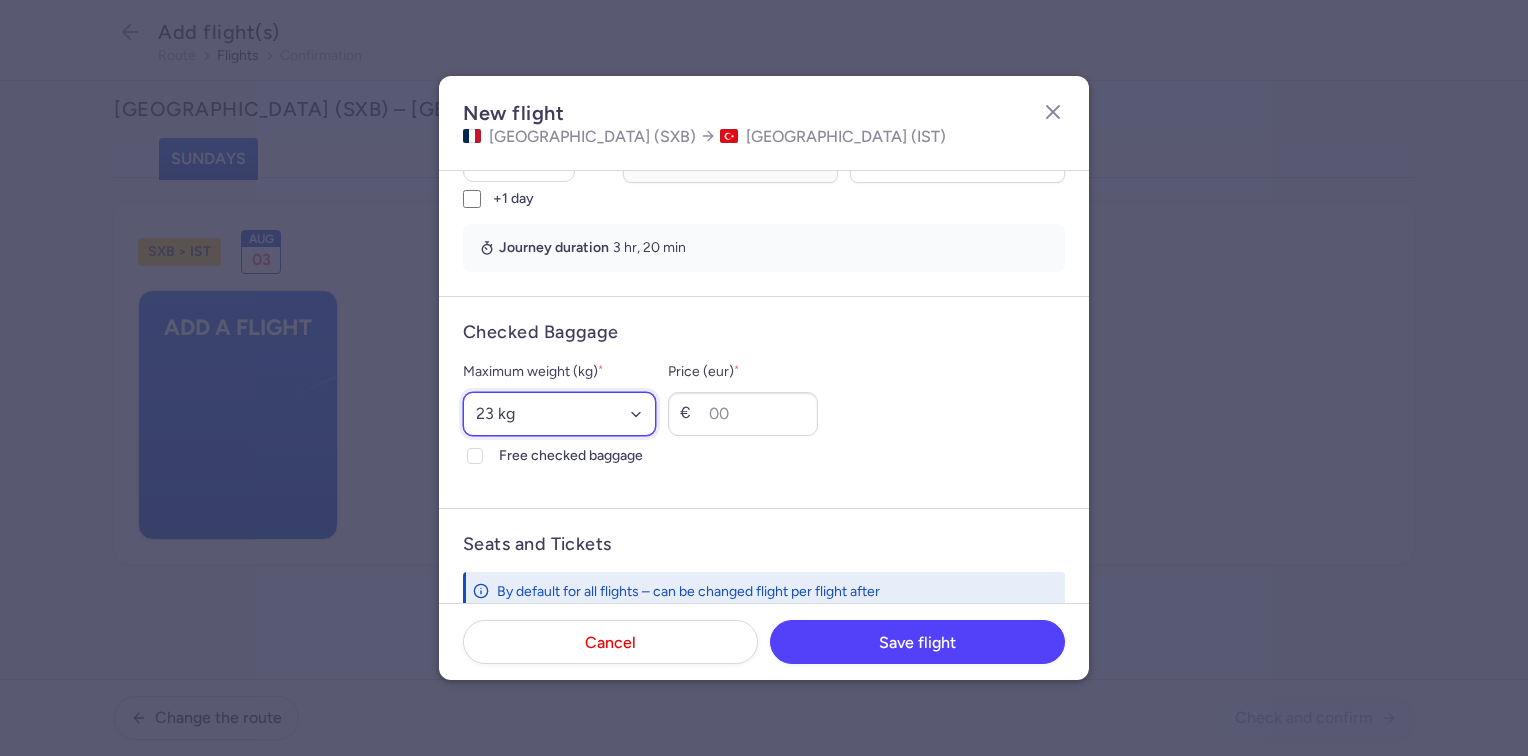 click on "Select an option 15 kg 16 kg 17 kg 18 kg 19 kg 20 kg 21 kg 22 kg 23 kg 24 kg 25 kg 26 kg 27 kg 28 kg 29 kg 30 kg 31 kg 32 kg 33 kg 34 kg 35 kg" at bounding box center [559, 414] 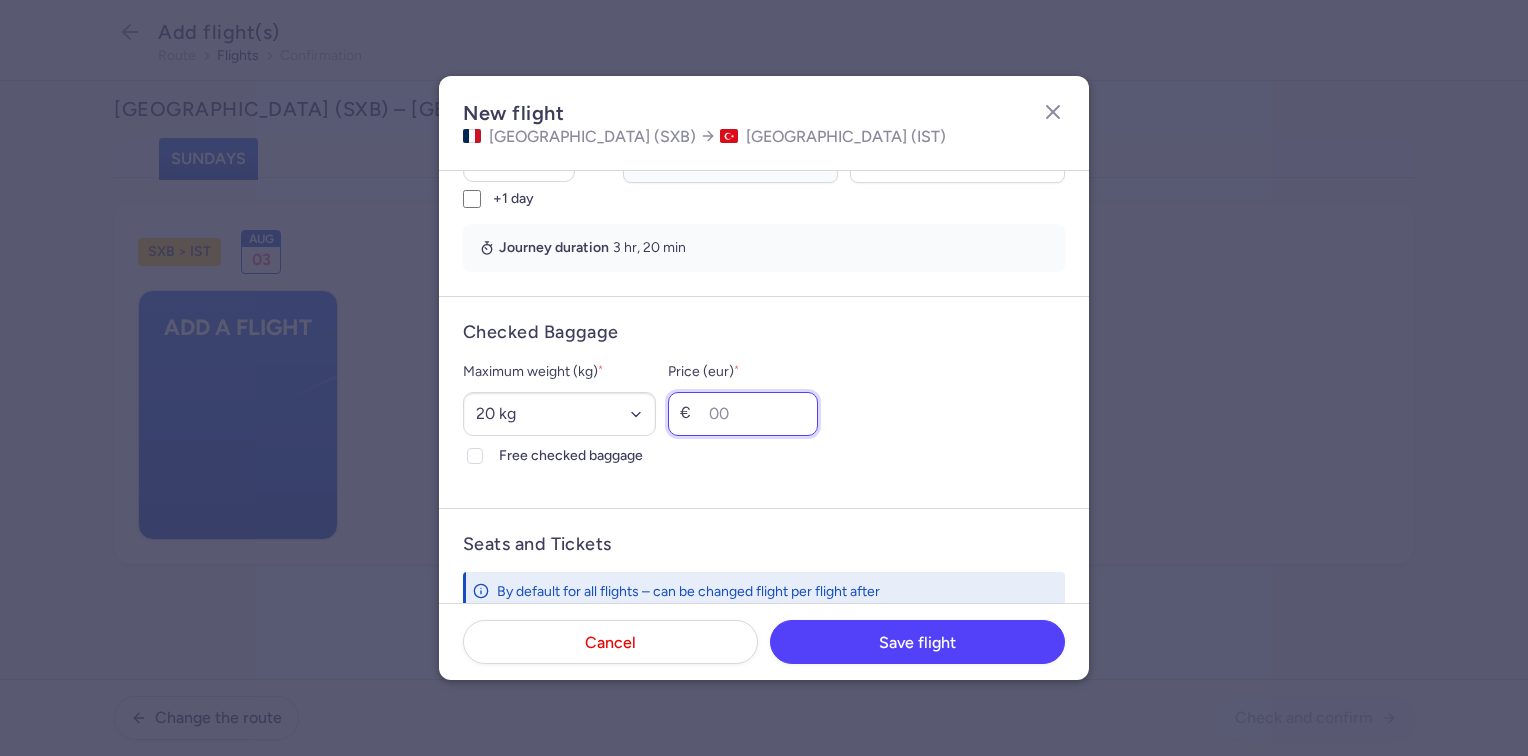 click on "Price (eur)  *" at bounding box center [743, 414] 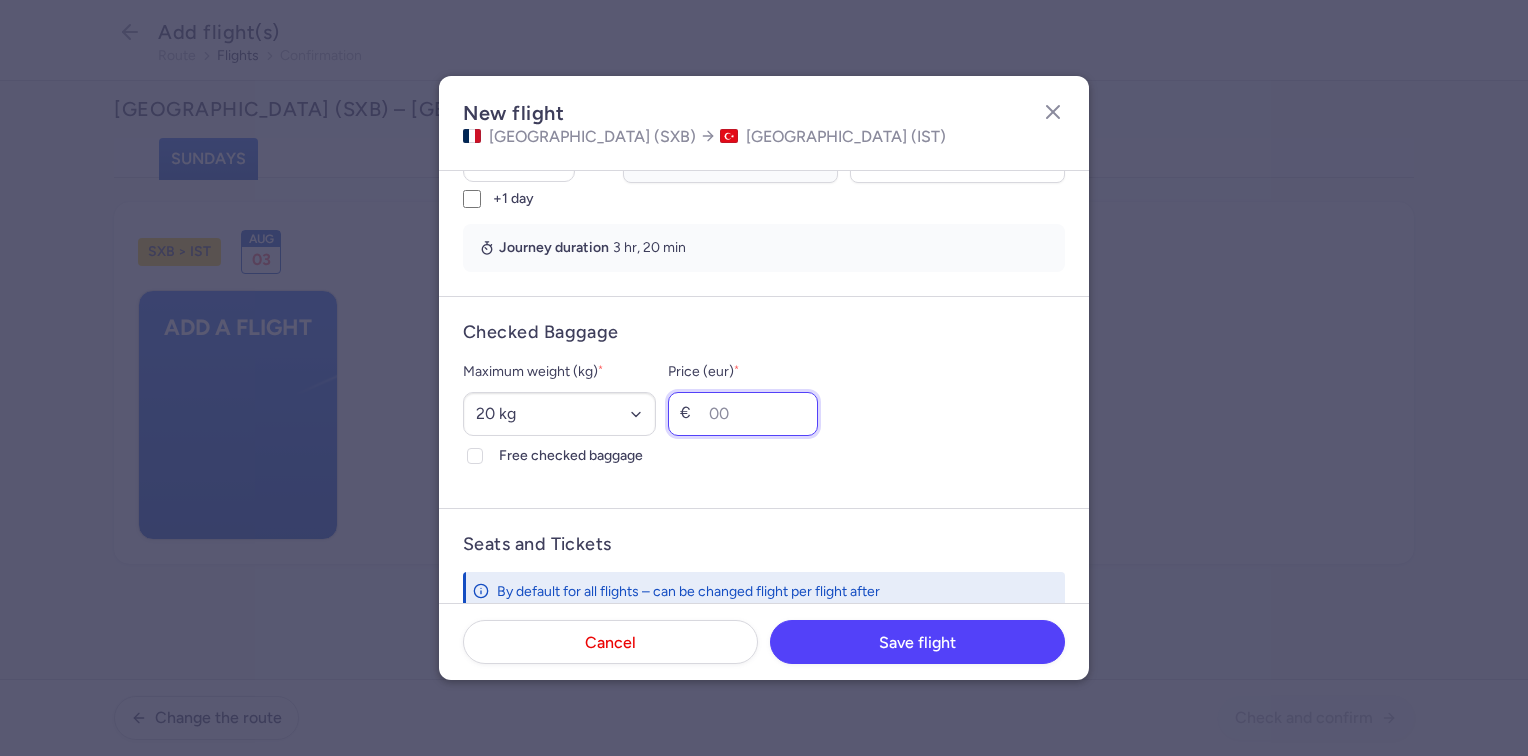 type on "4" 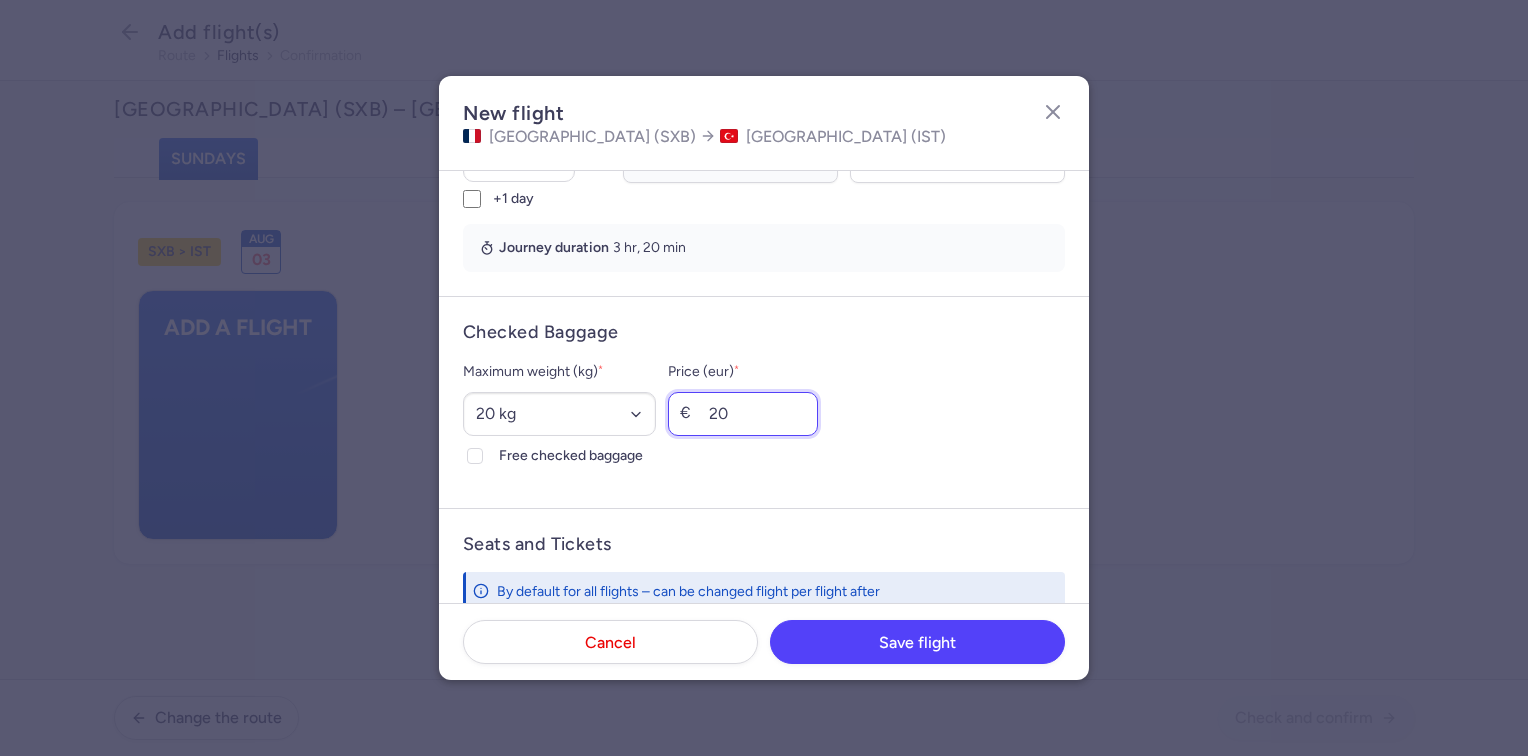 type on "20" 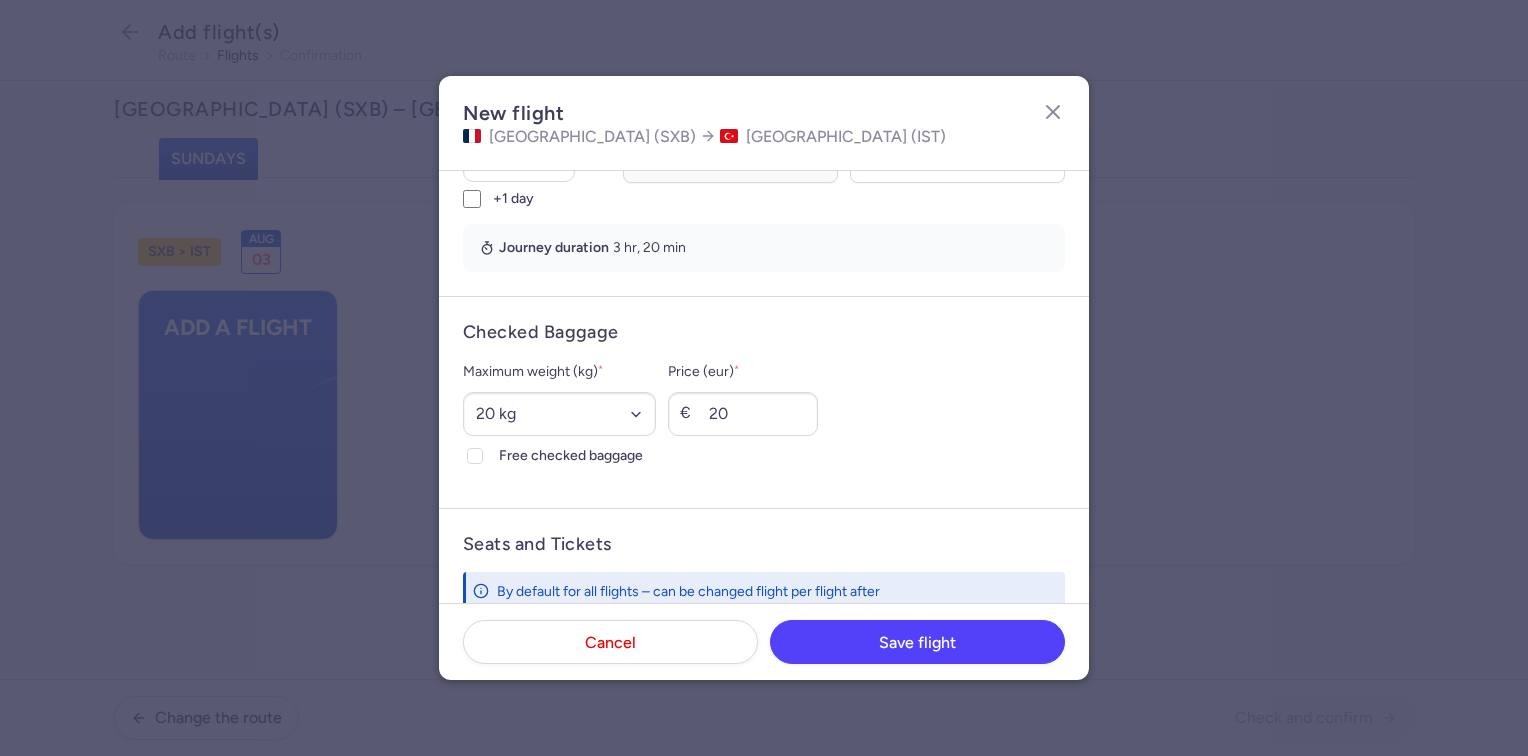 click on "Checked Baggage Maximum weight (kg)  * Select an option 15 kg 16 kg 17 kg 18 kg 19 kg 20 kg 21 kg 22 kg 23 kg 24 kg 25 kg 26 kg 27 kg 28 kg 29 kg 30 kg 31 kg 32 kg 33 kg 34 kg 35 kg Free checked baggage Price (eur)  * € 20" at bounding box center [764, 402] 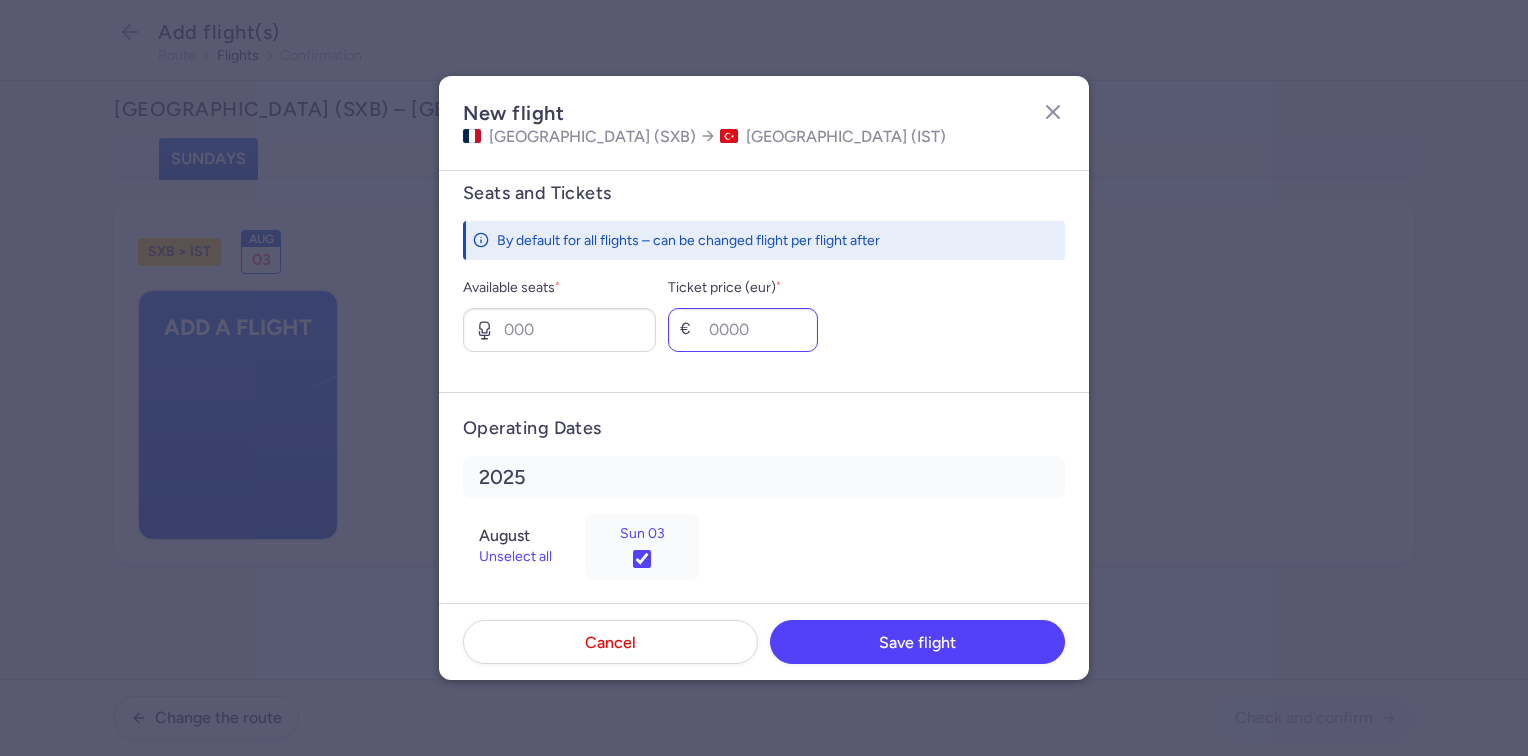 scroll, scrollTop: 765, scrollLeft: 0, axis: vertical 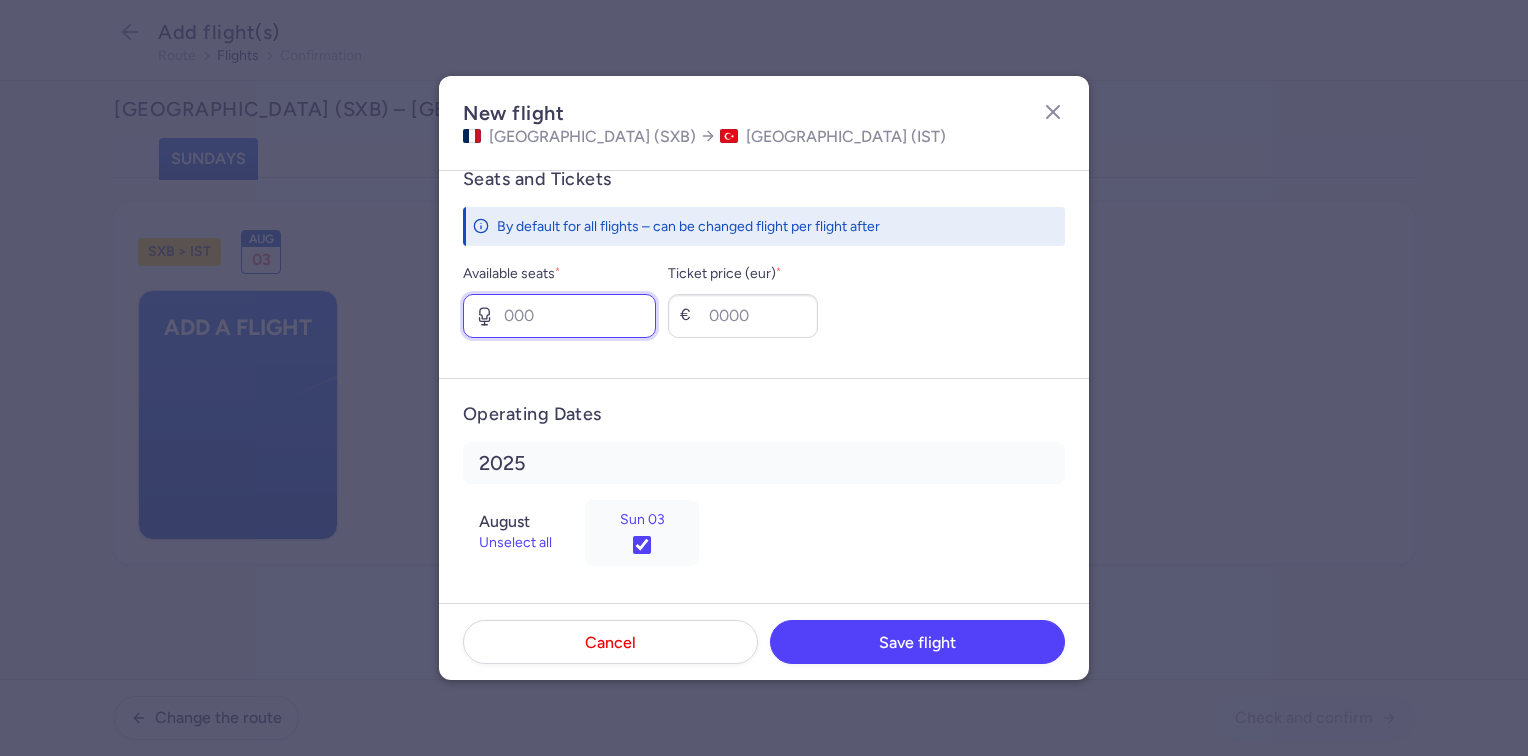 click on "Available seats  *" at bounding box center [559, 316] 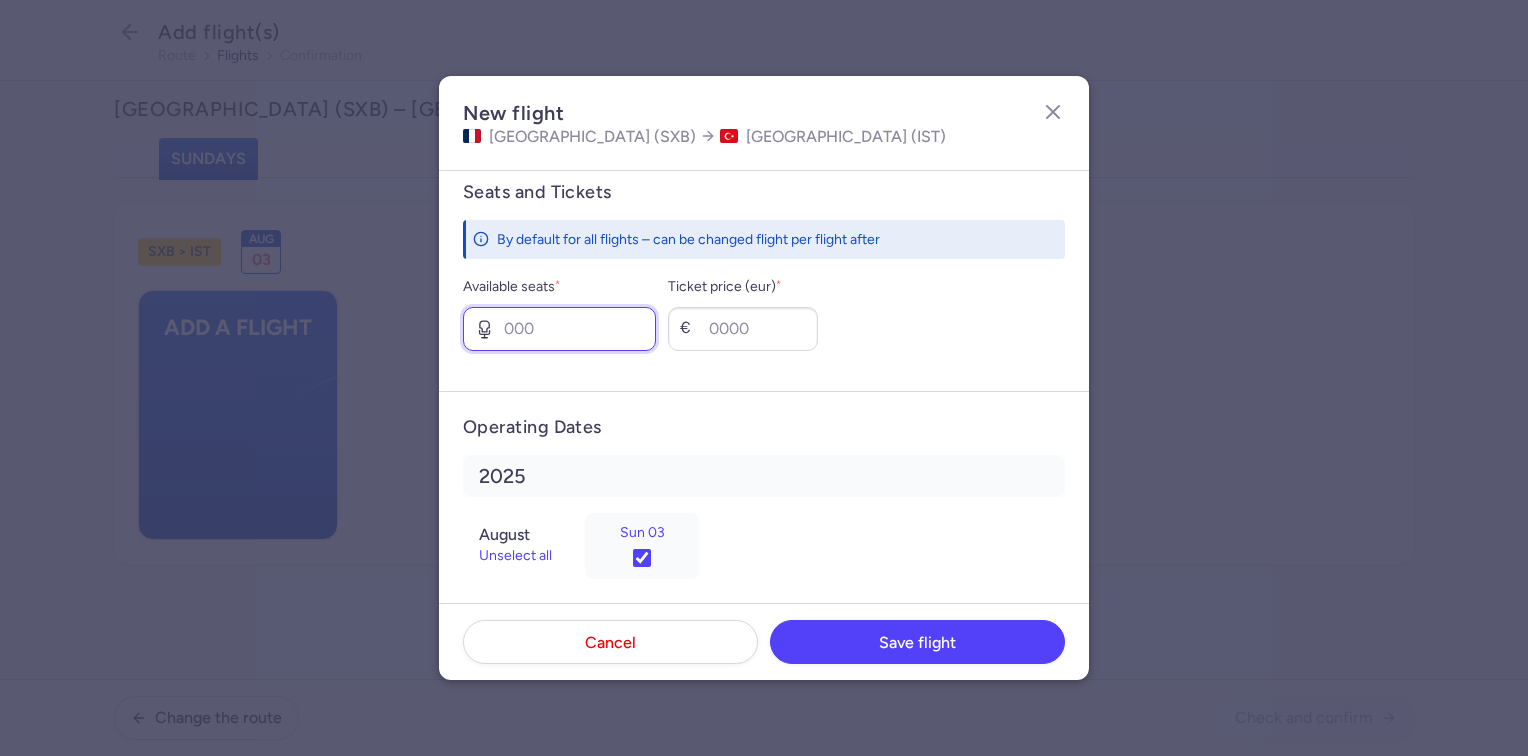 scroll, scrollTop: 765, scrollLeft: 0, axis: vertical 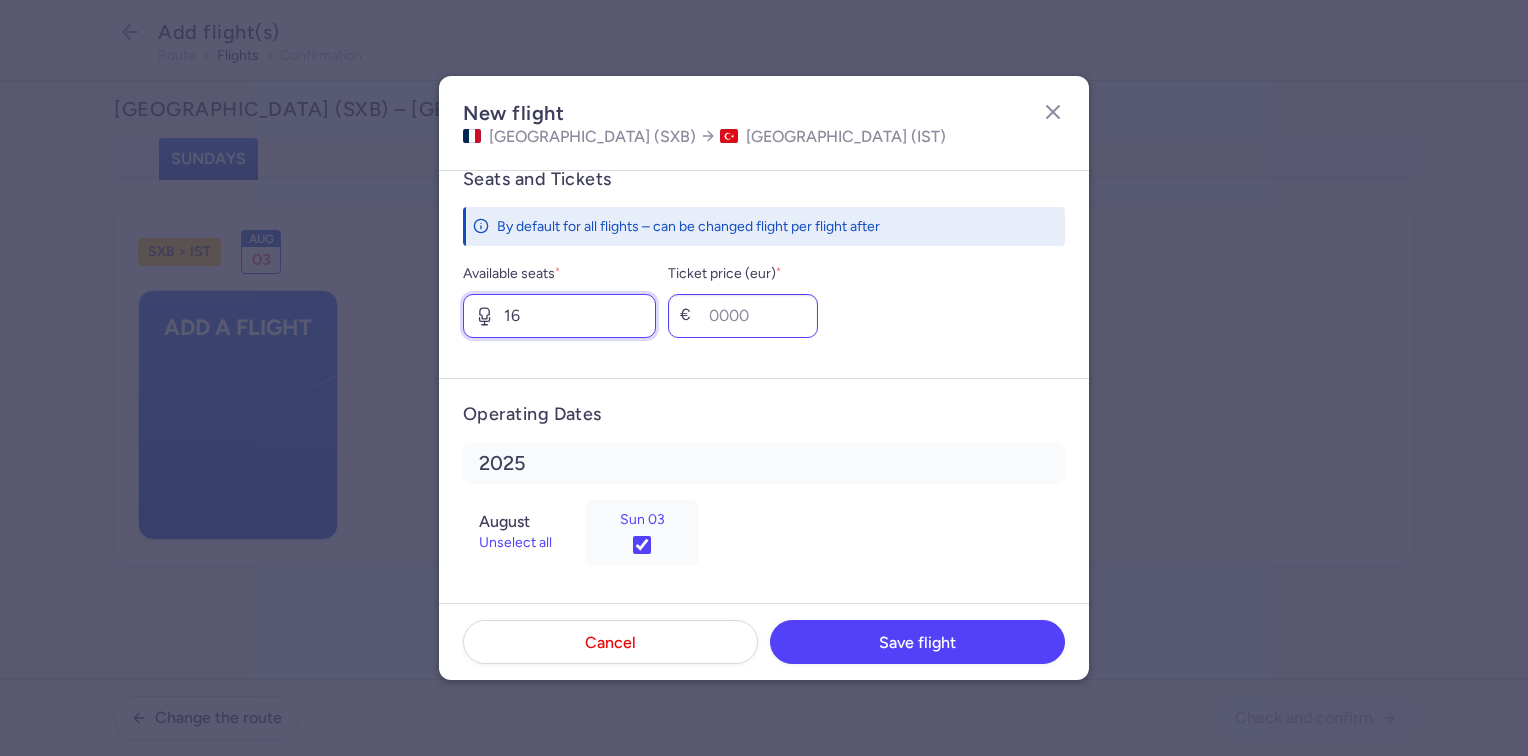 type on "16" 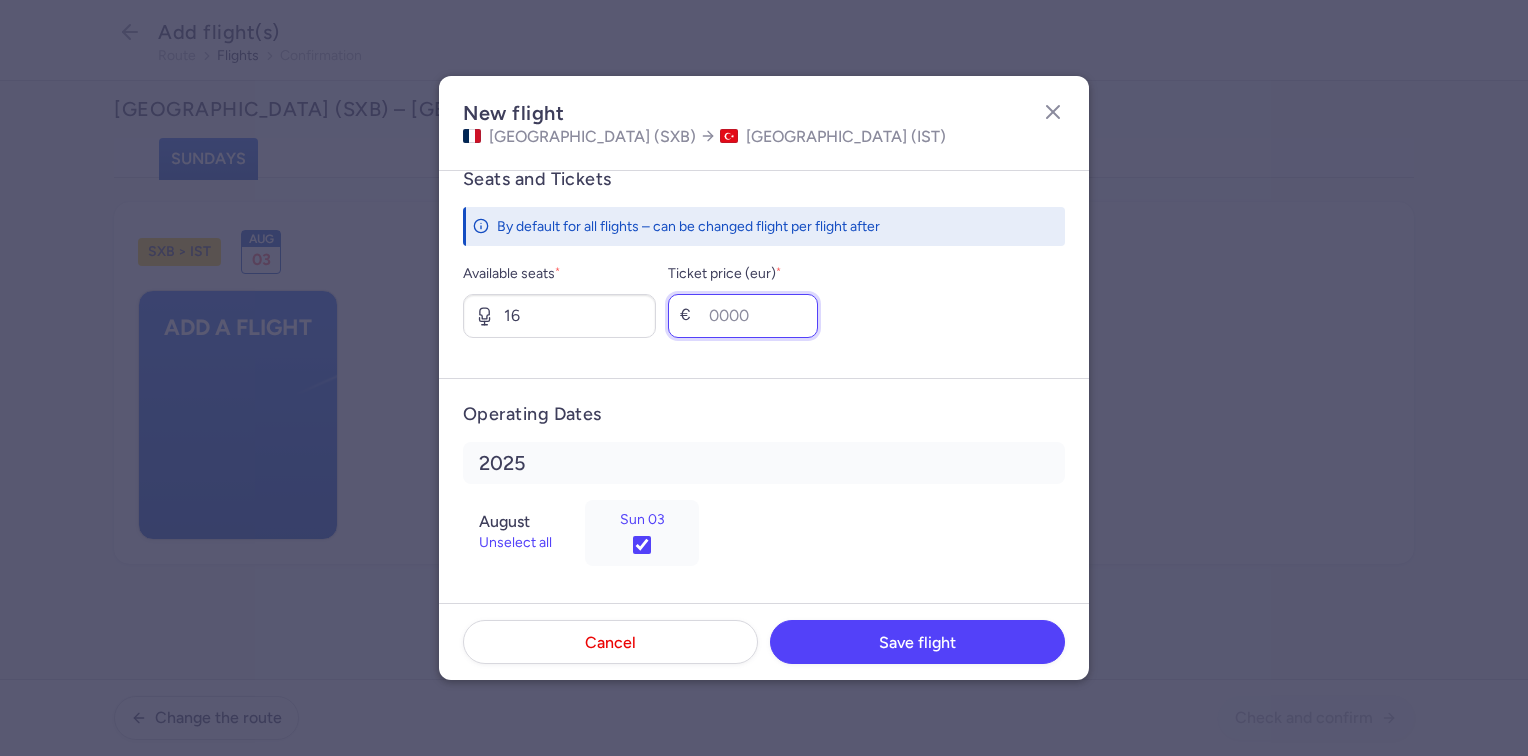 click on "Ticket price (eur)  *" at bounding box center [743, 316] 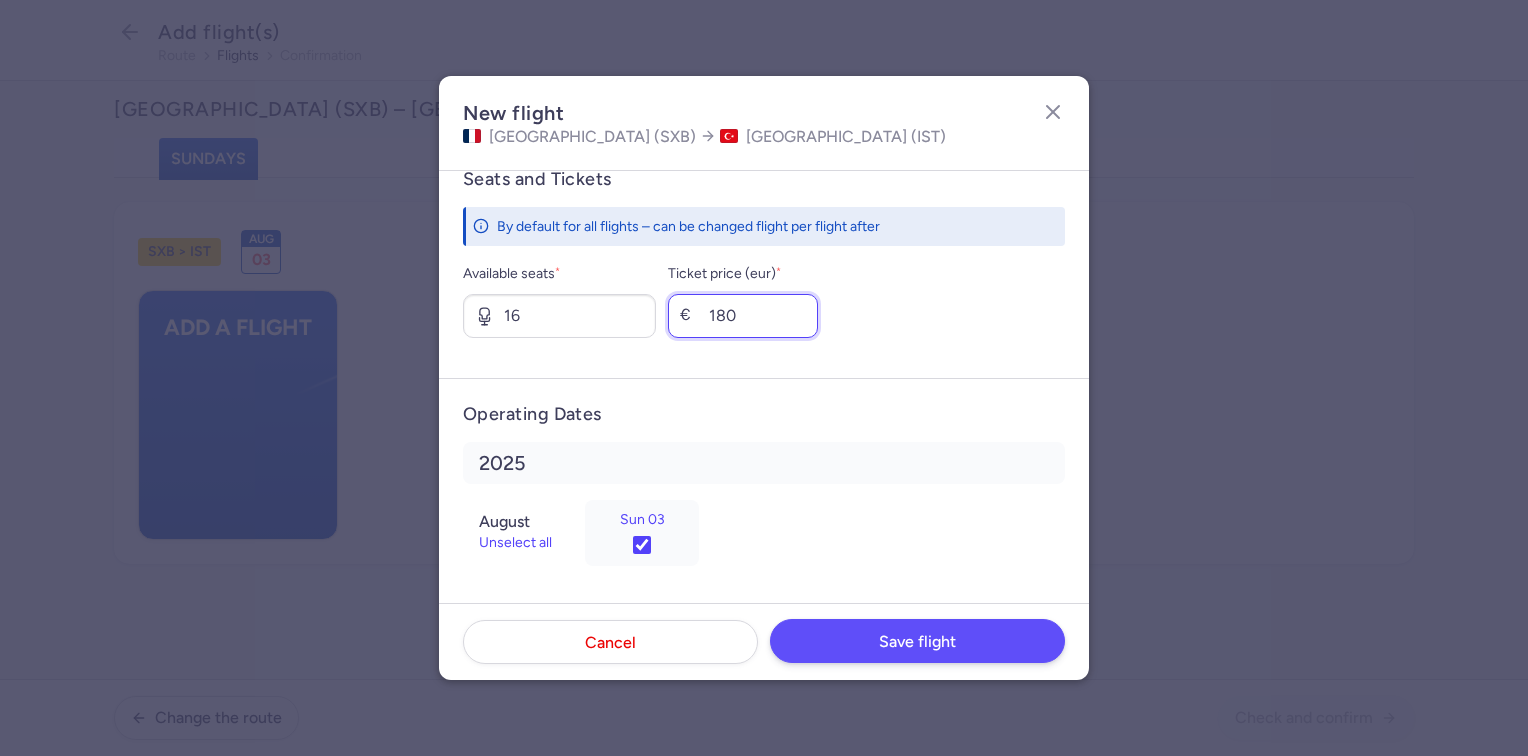 type on "180" 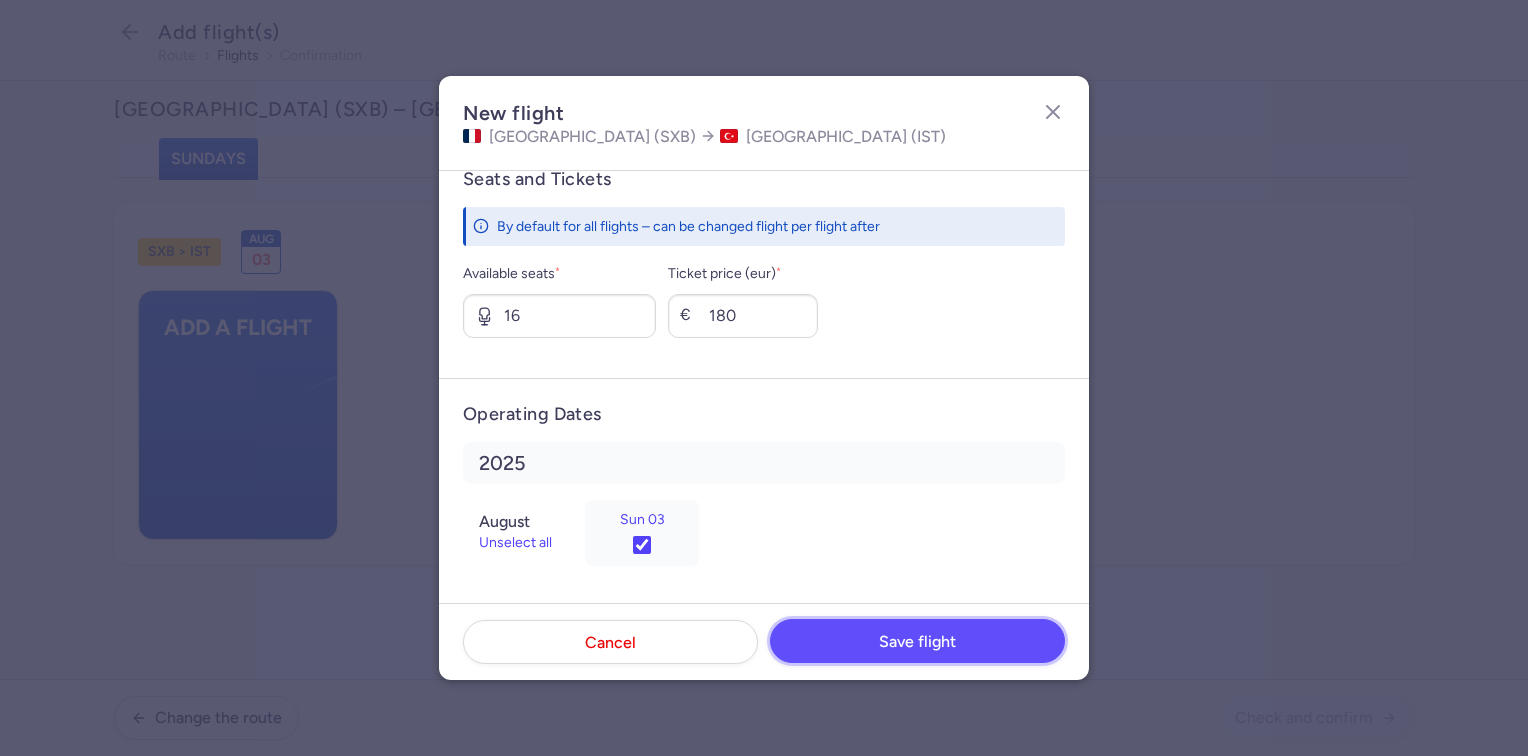 click on "Save flight" at bounding box center [917, 641] 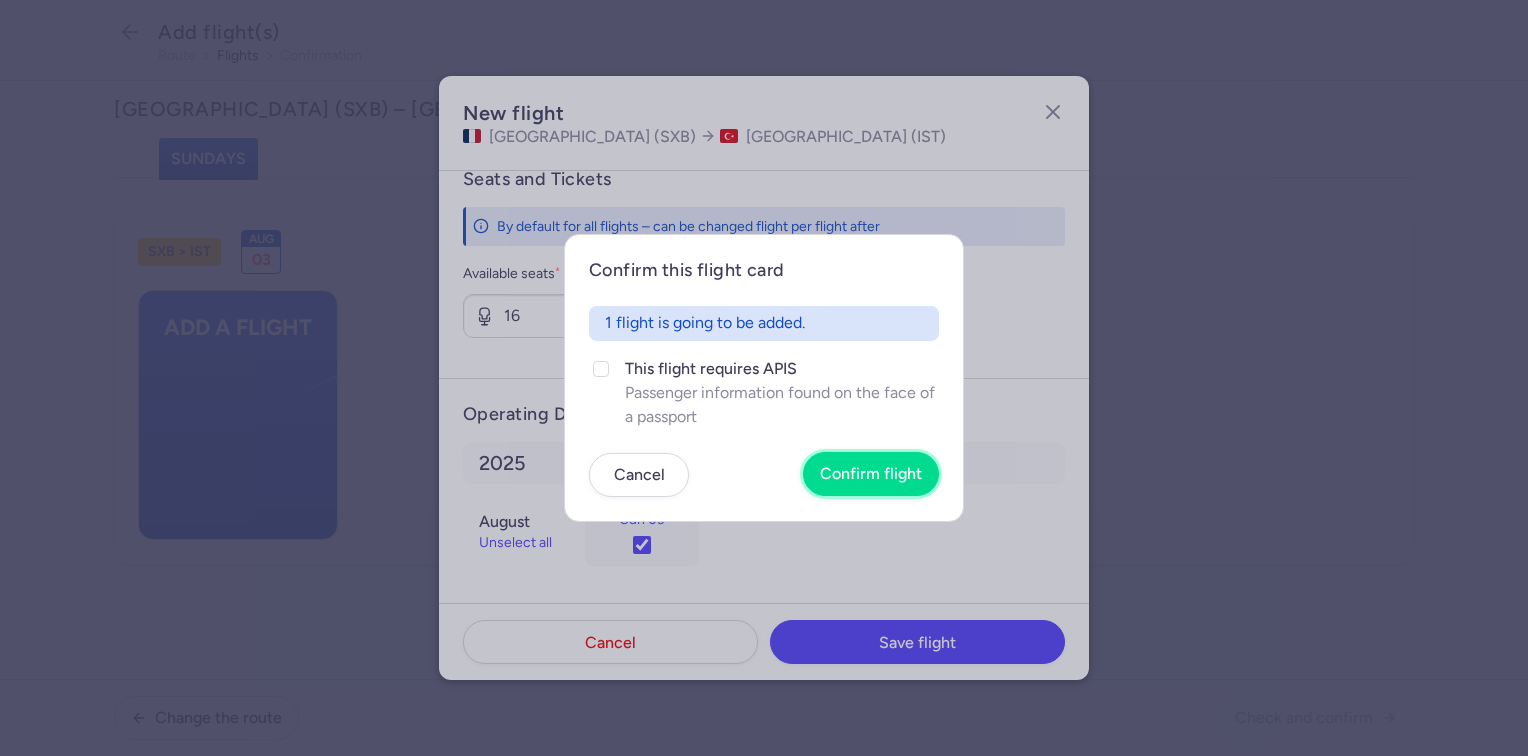 click on "Confirm flight" at bounding box center [871, 474] 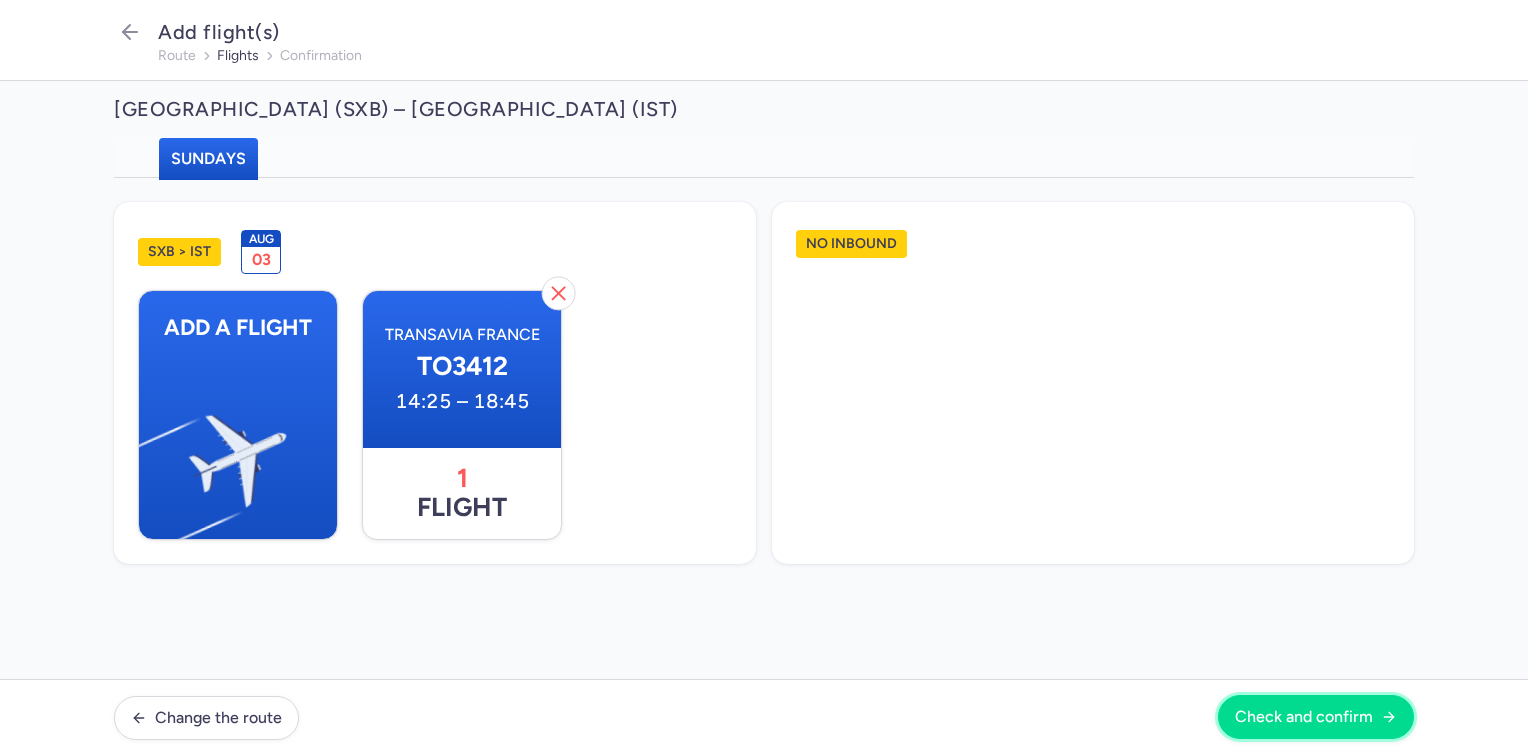 click on "Check and confirm" at bounding box center (1304, 717) 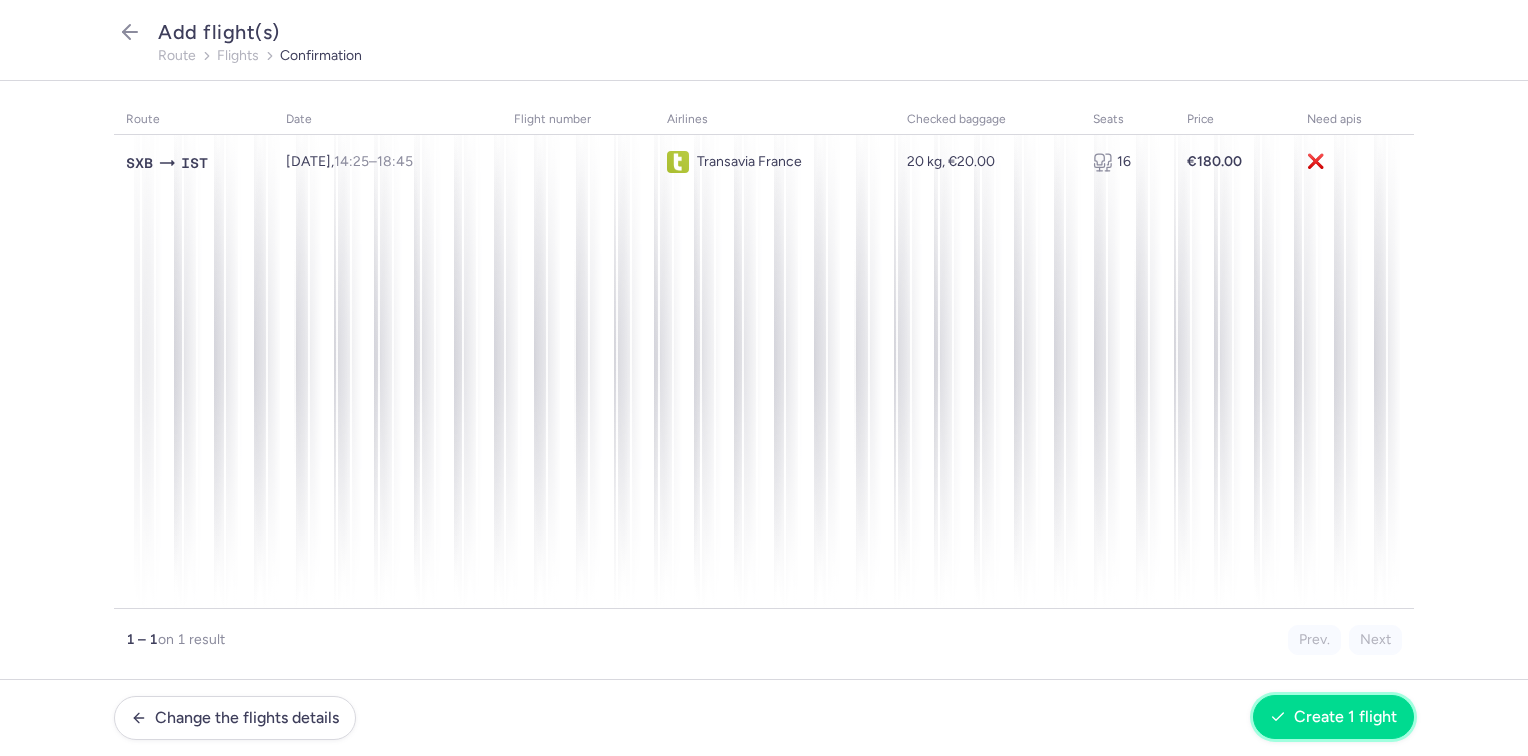 click on "Create 1 flight" at bounding box center [1345, 717] 